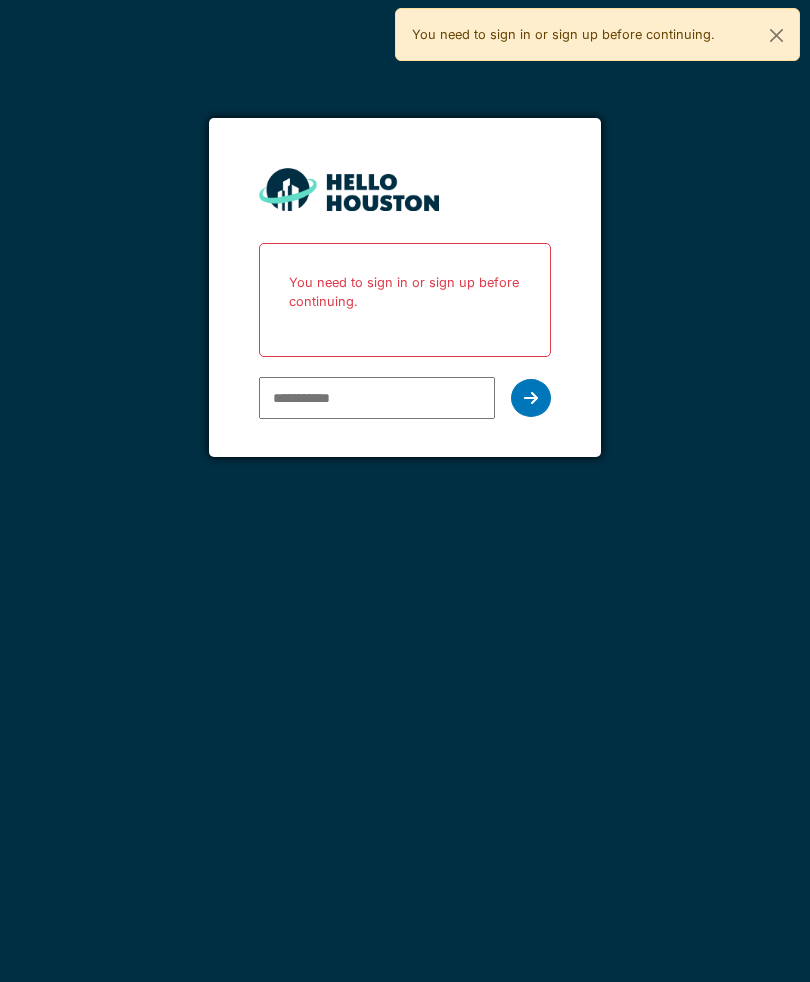 scroll, scrollTop: 0, scrollLeft: 0, axis: both 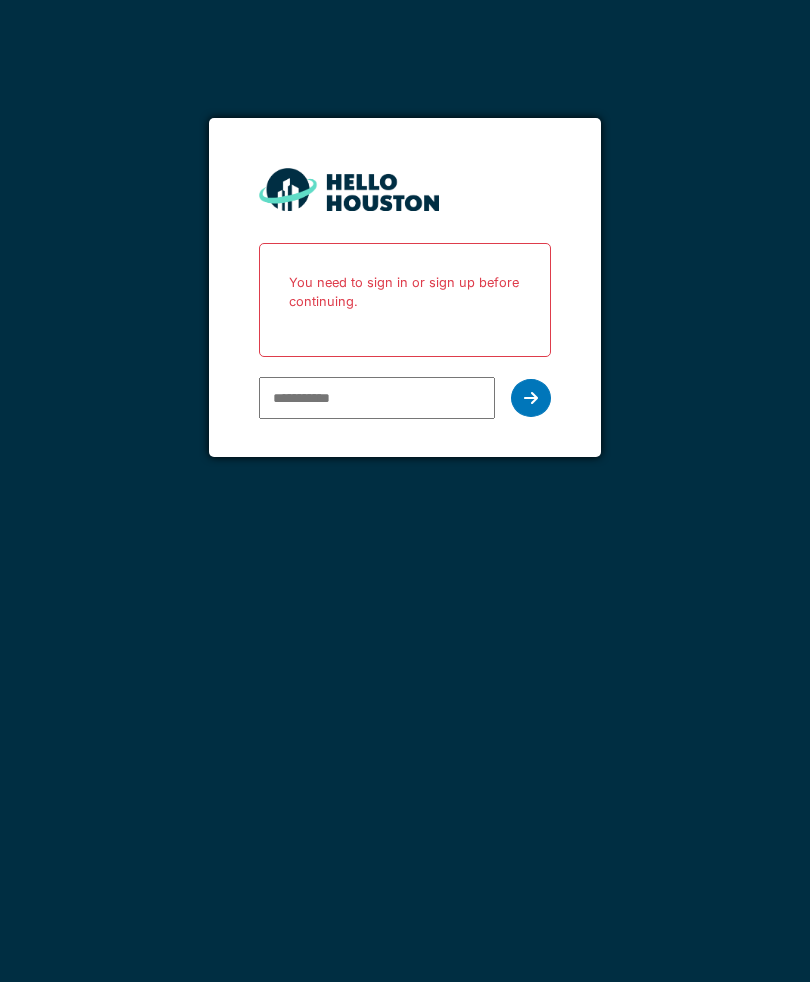 click at bounding box center (377, 398) 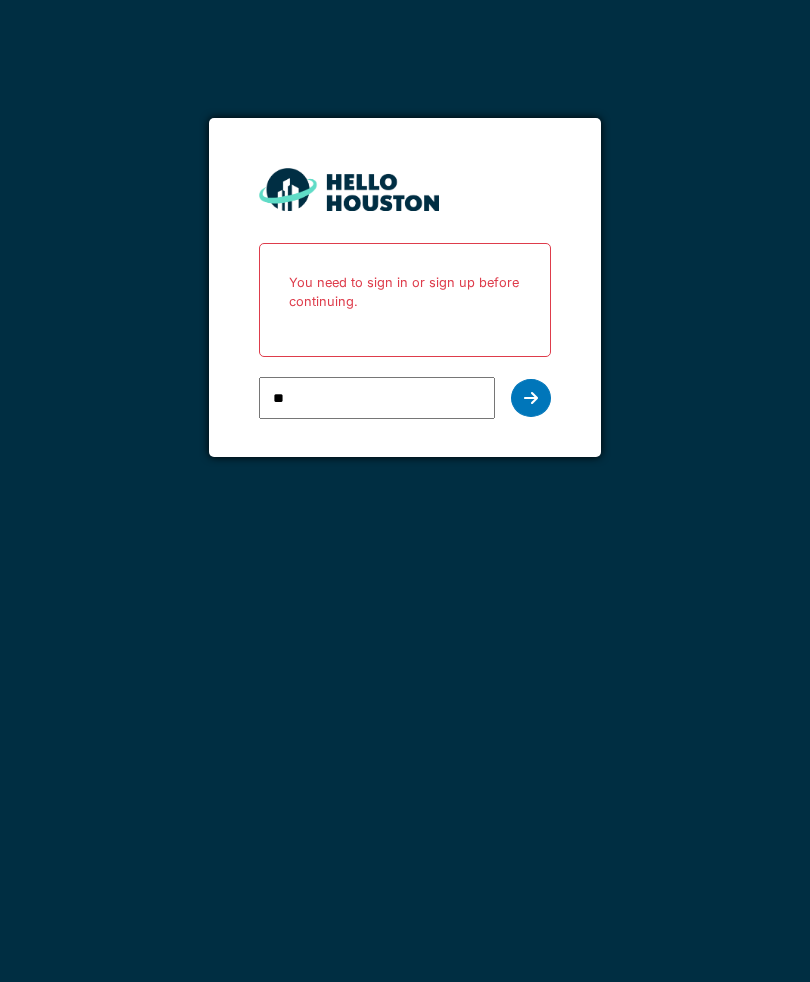 type on "*" 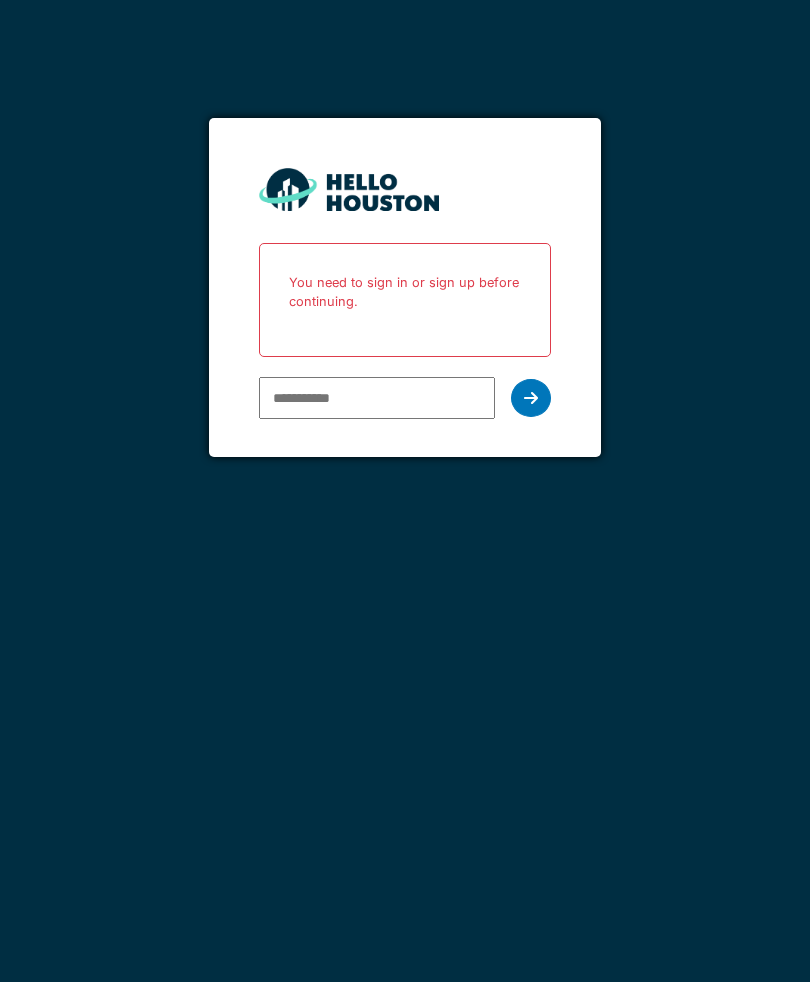 type on "**********" 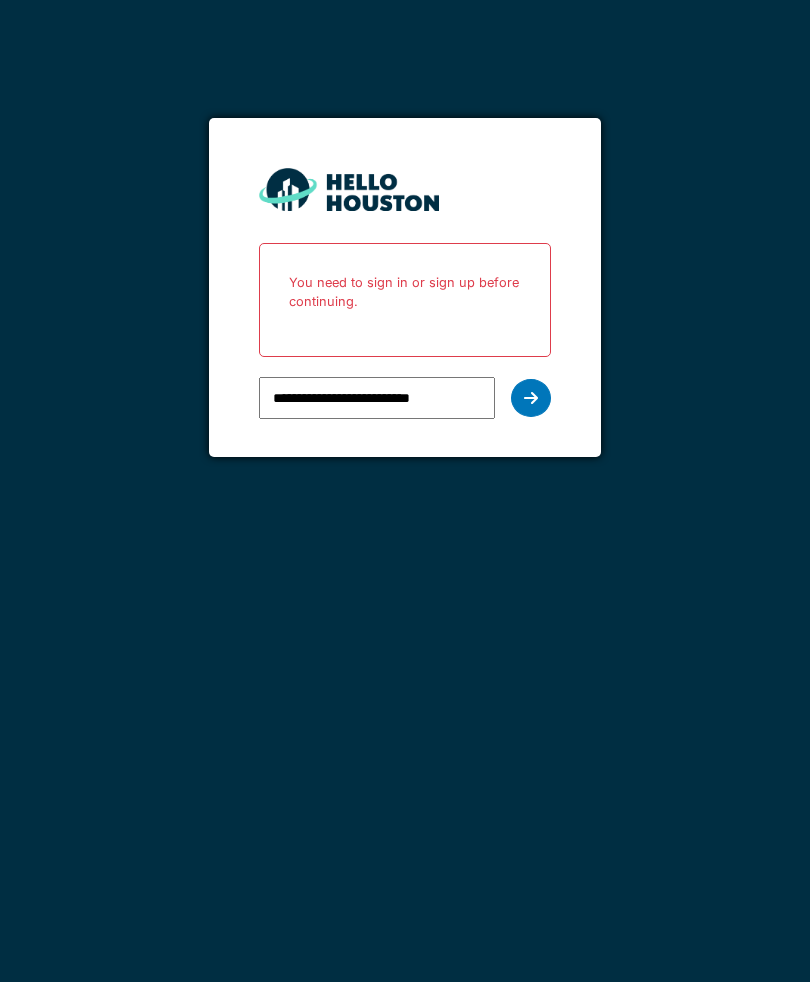 click at bounding box center [531, 398] 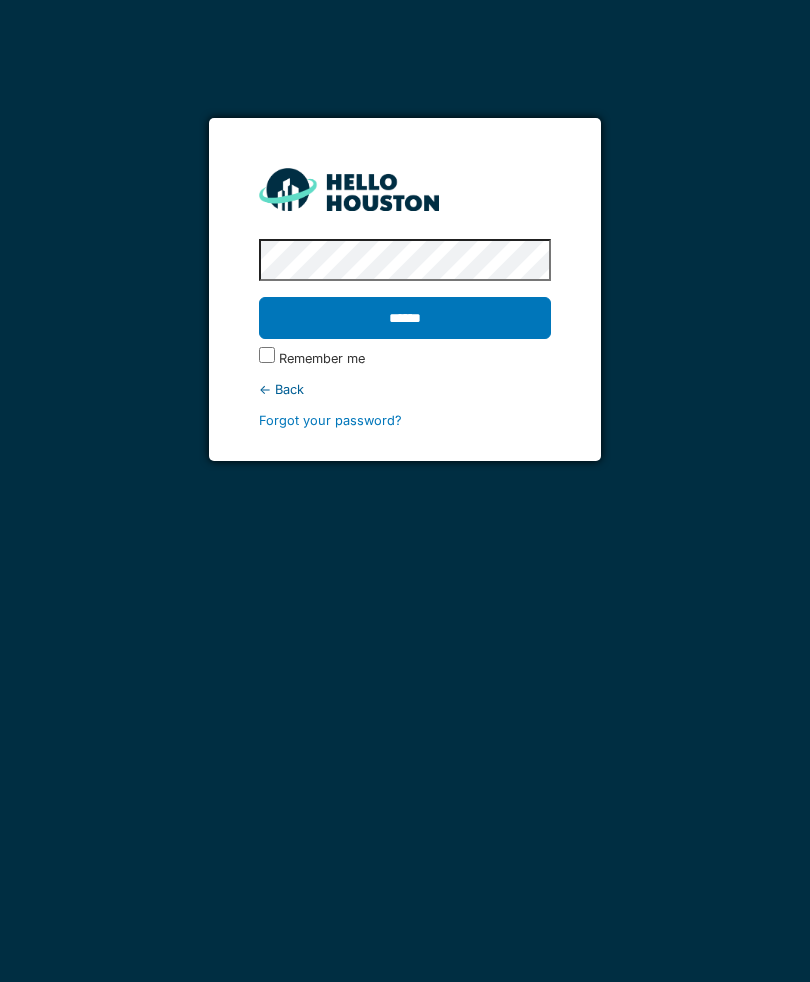 click on "******" at bounding box center [405, 318] 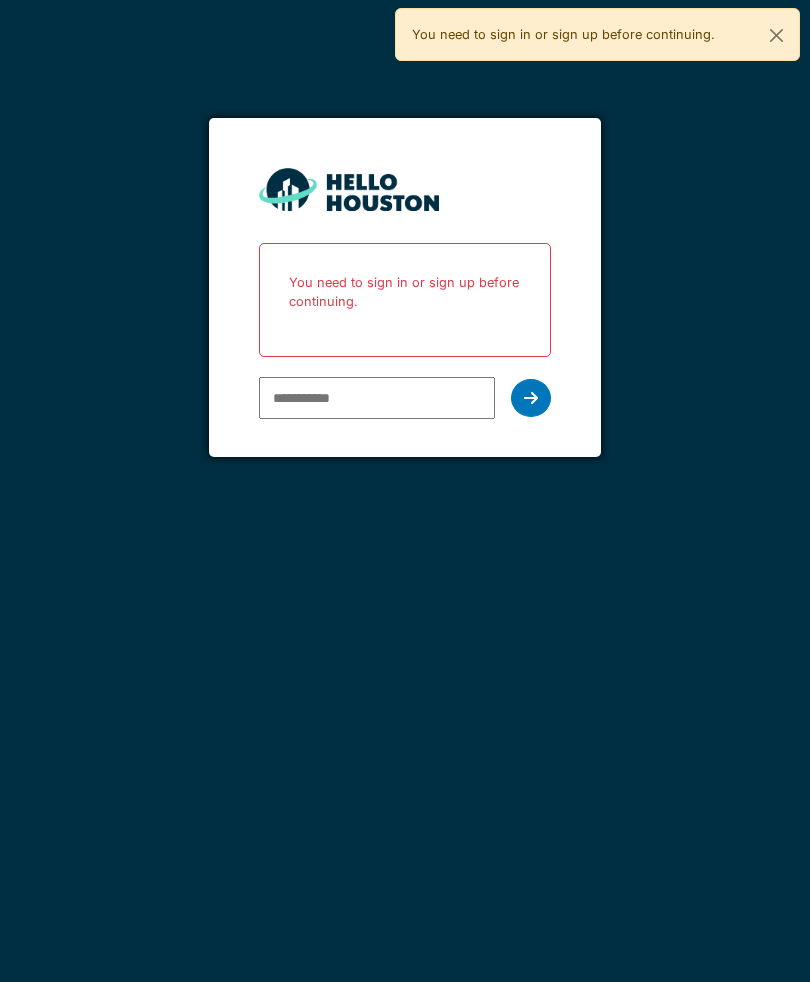 scroll, scrollTop: 59, scrollLeft: 0, axis: vertical 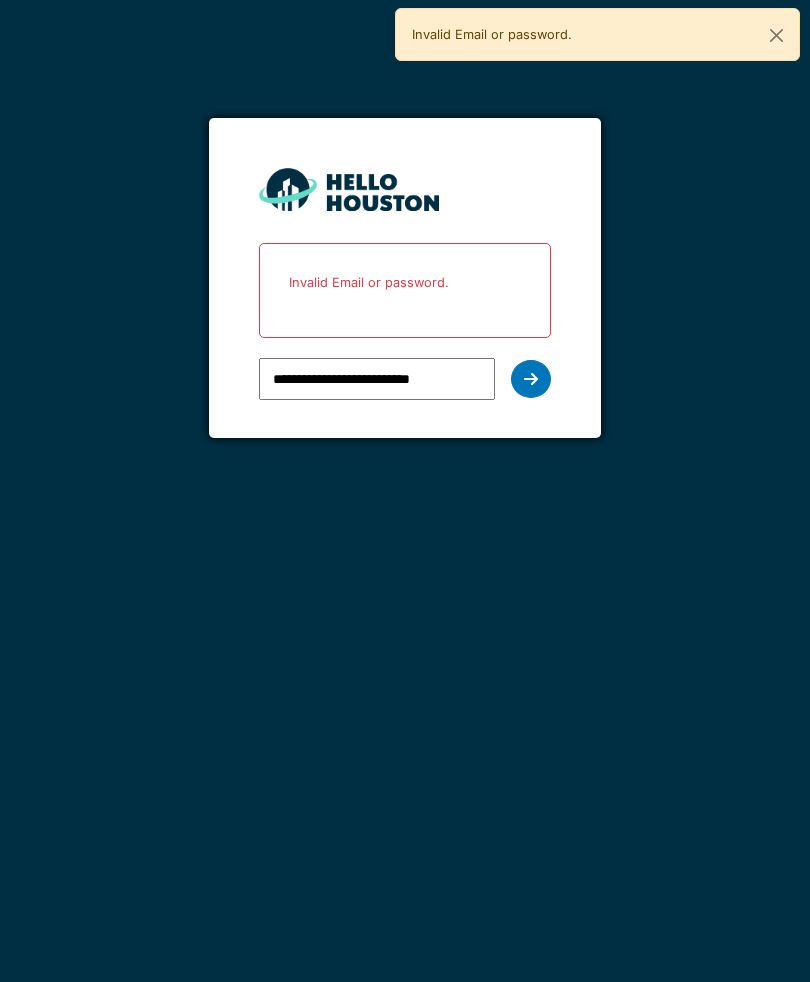 click at bounding box center [531, 379] 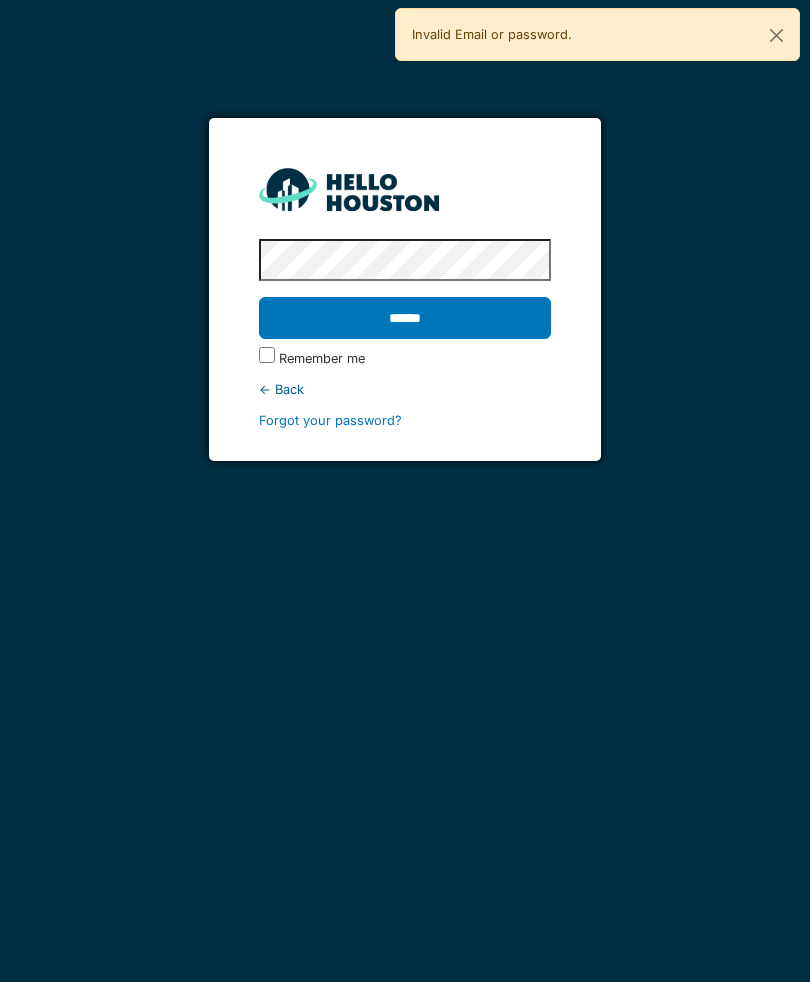 click on "******" at bounding box center (405, 318) 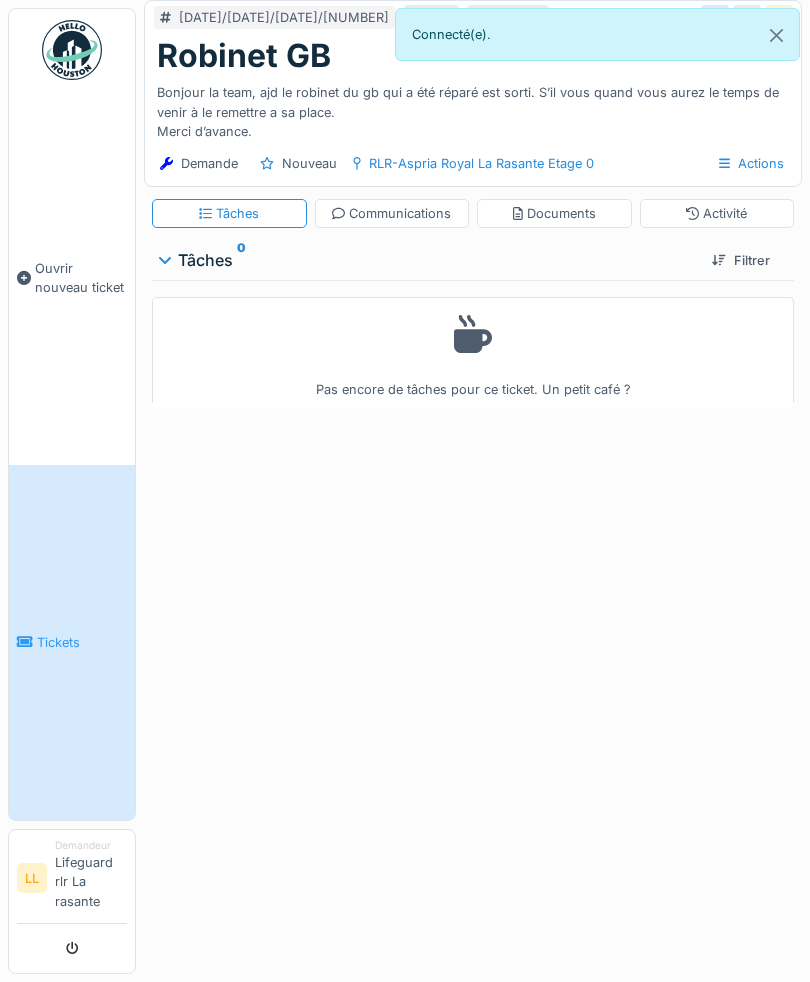 scroll, scrollTop: 0, scrollLeft: 0, axis: both 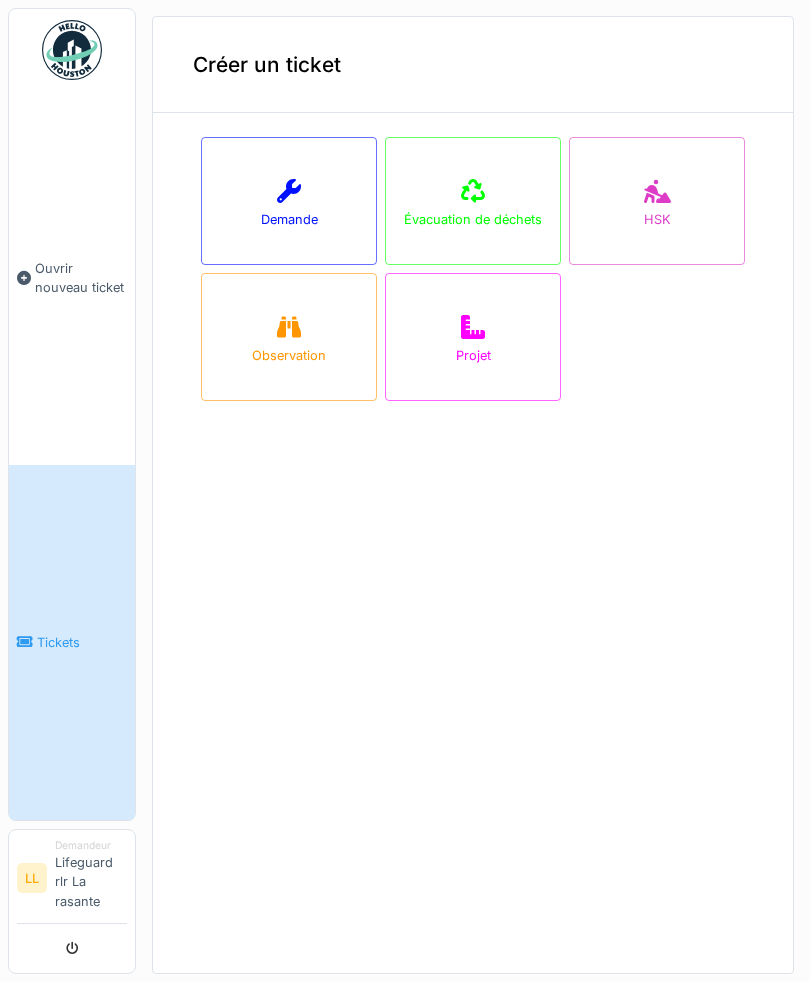click on "Projet" at bounding box center (473, 355) 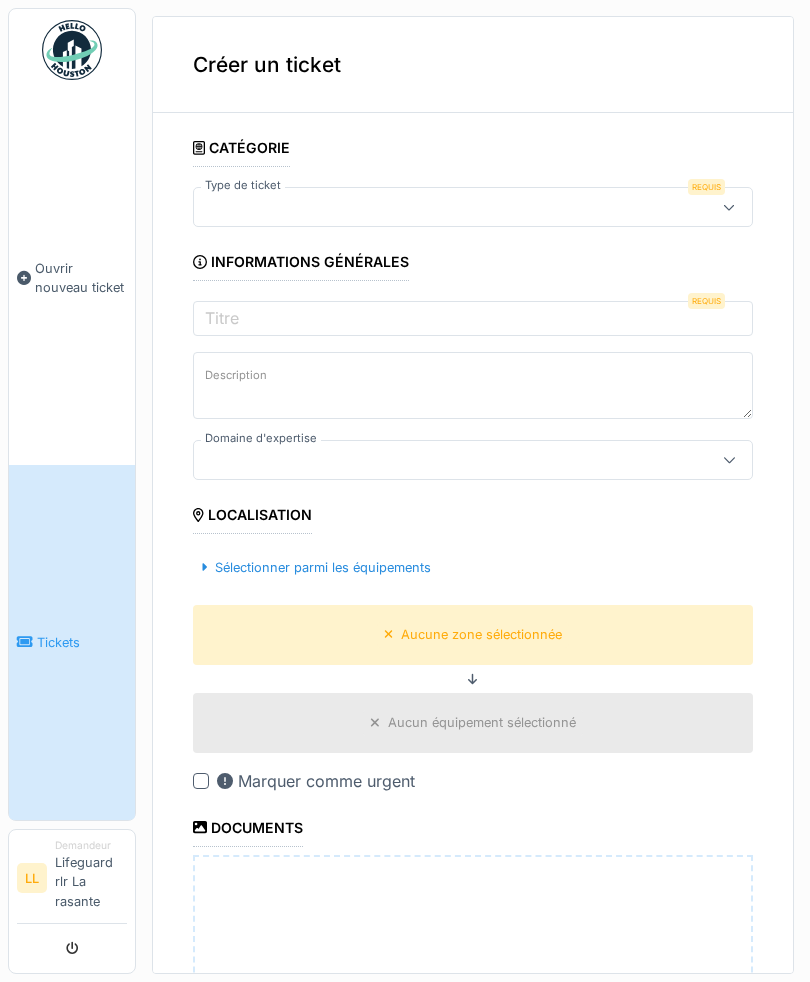 type on "**" 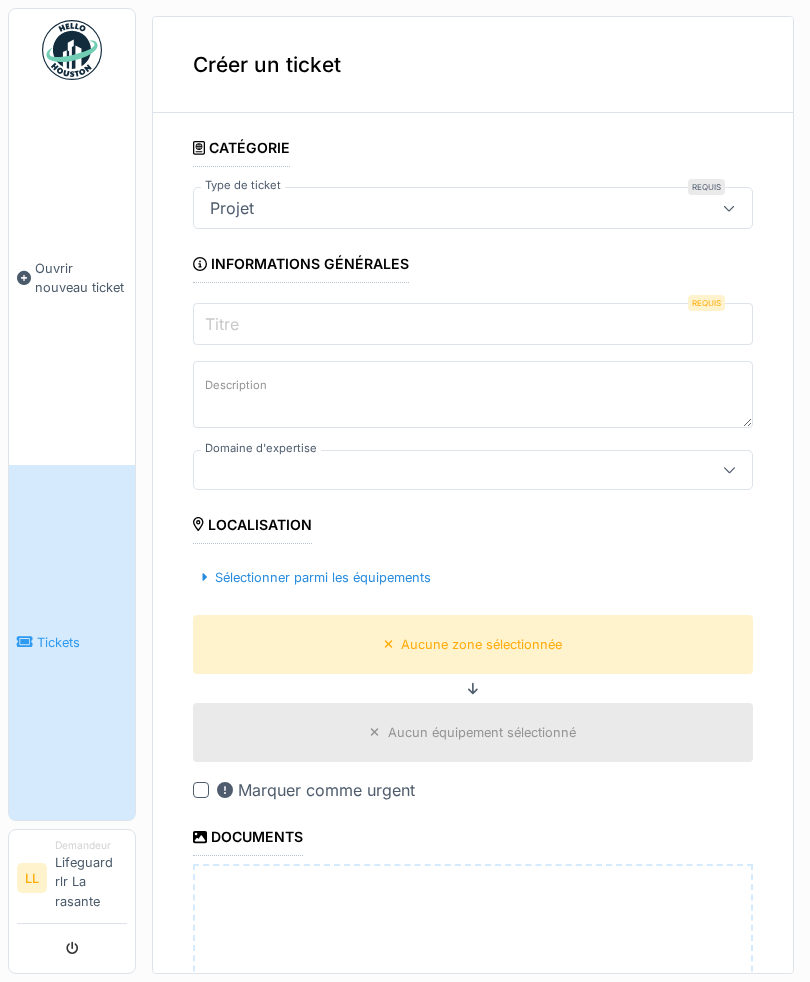 click on "Titre" at bounding box center (473, 324) 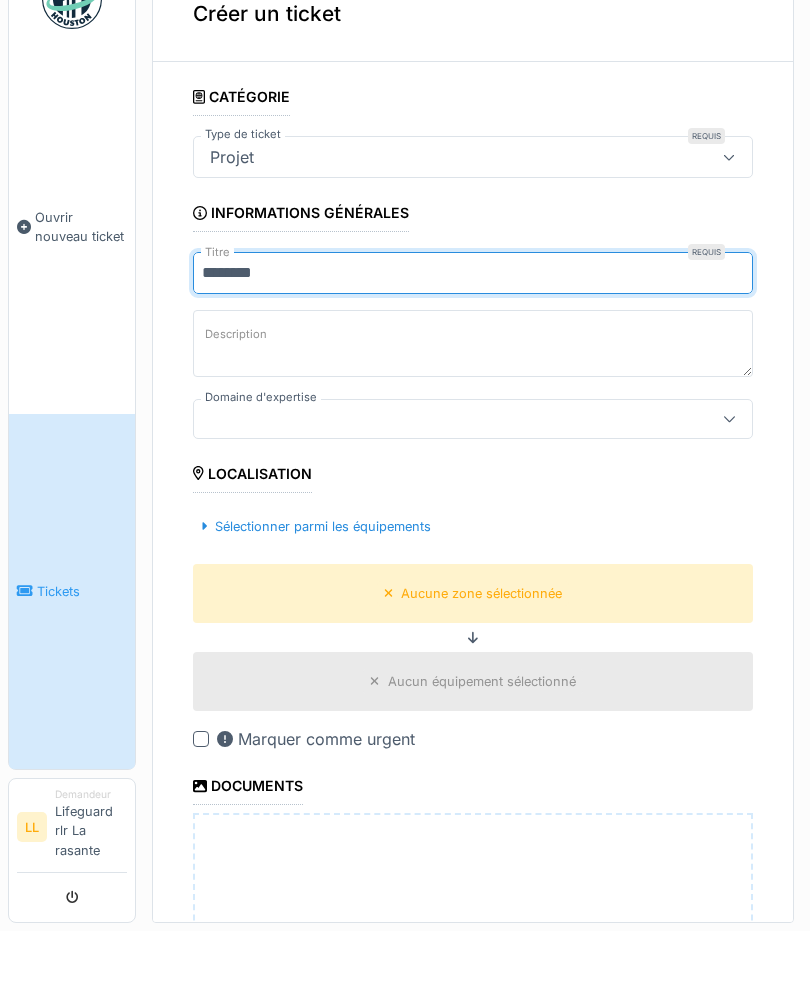click on "*******" at bounding box center [473, 324] 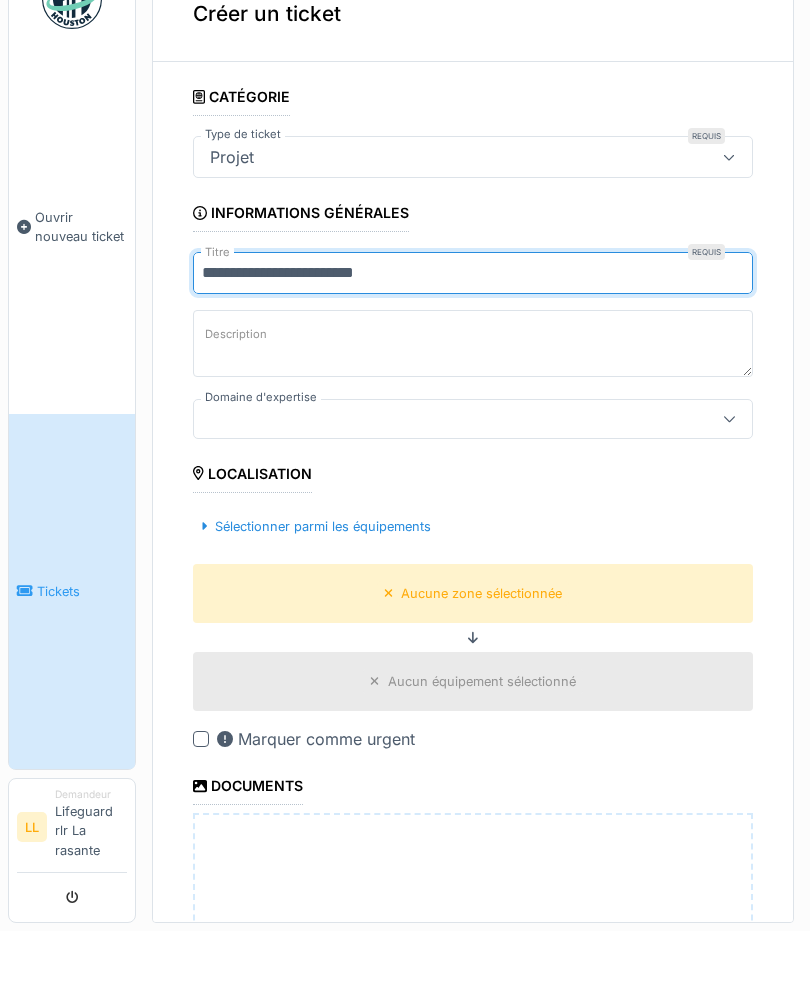 type on "**********" 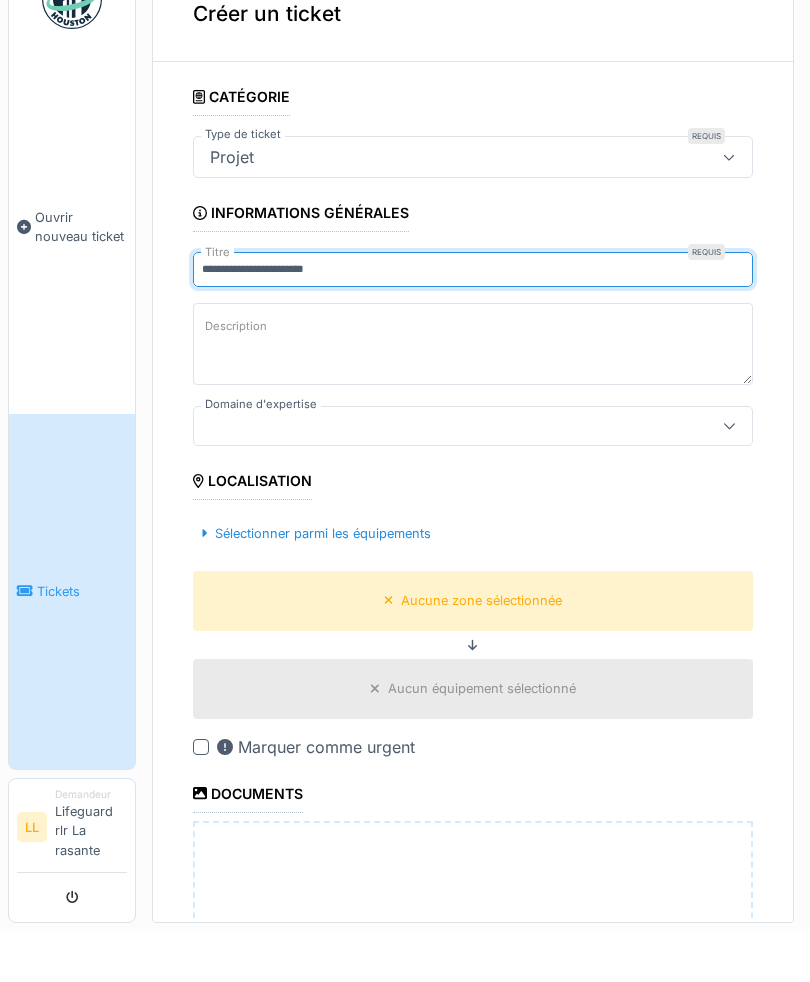 click on "Description" at bounding box center (473, 395) 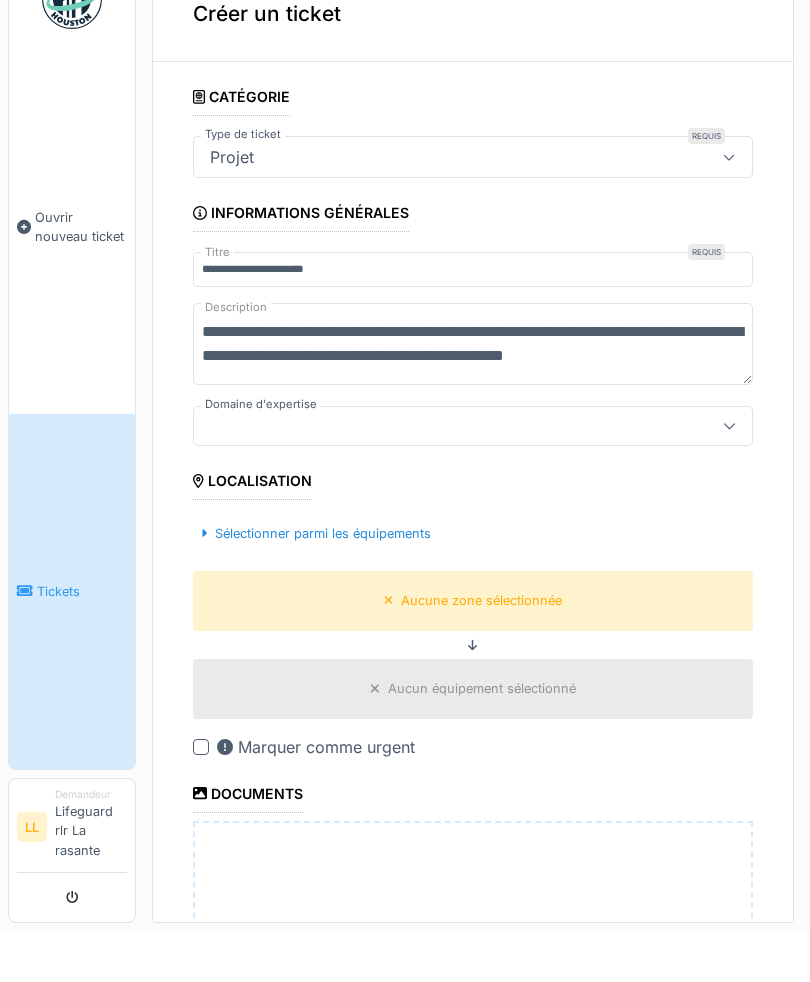 scroll, scrollTop: 7, scrollLeft: 0, axis: vertical 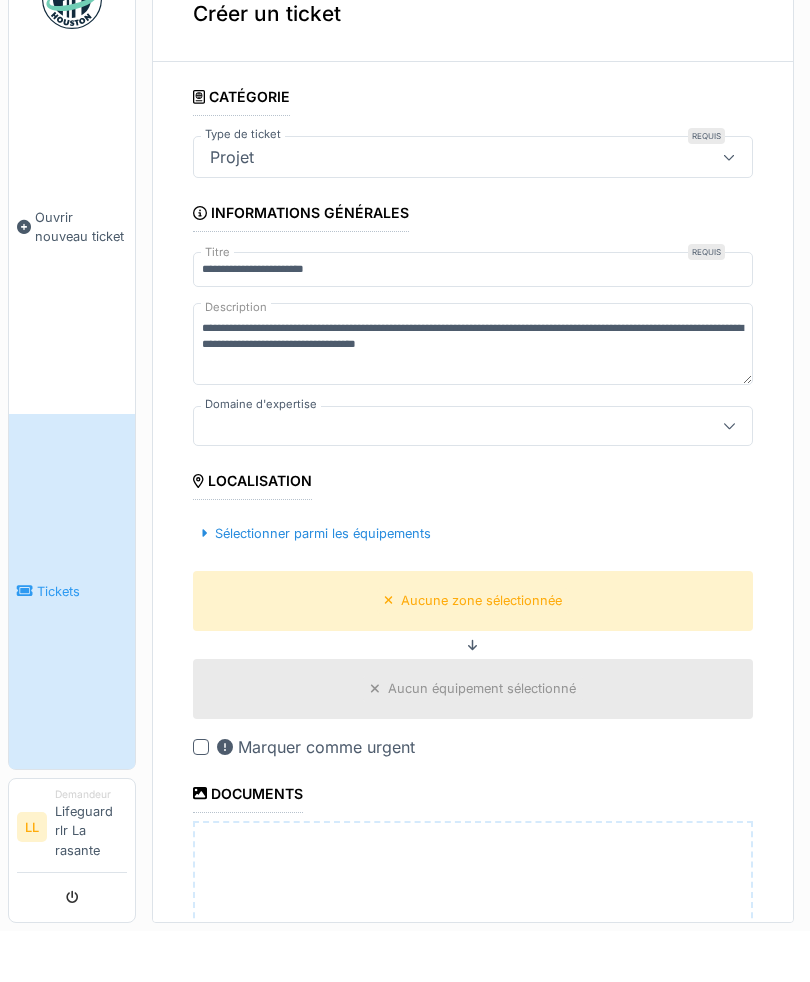 click on "**********" at bounding box center [473, 695] 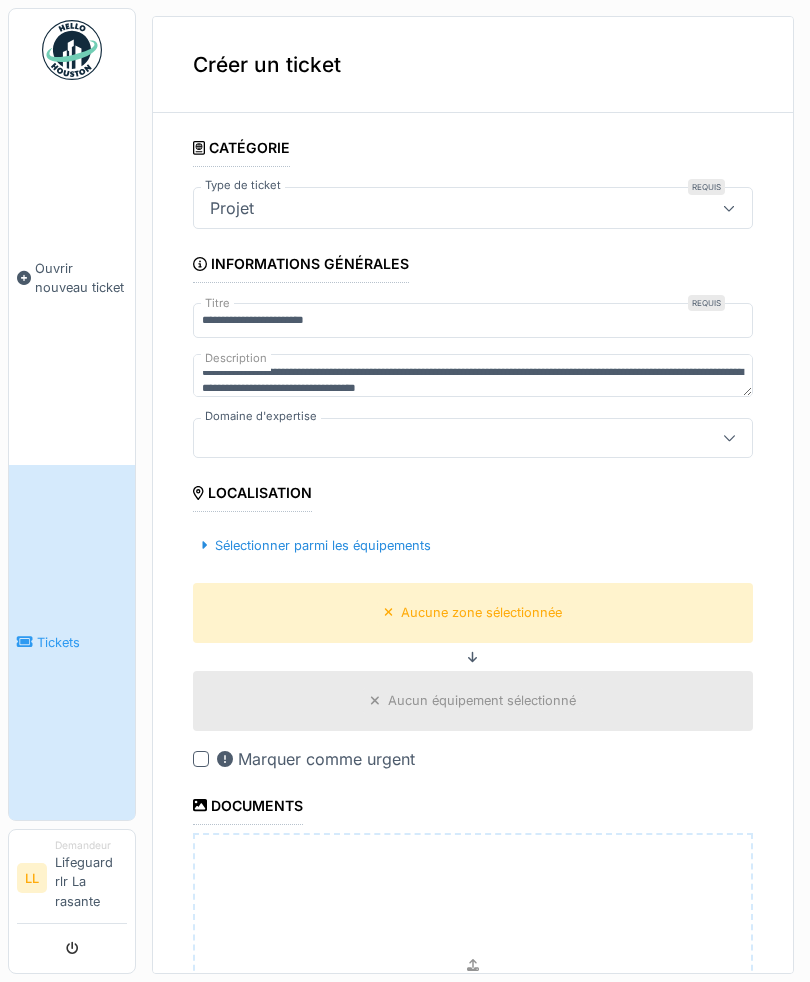scroll, scrollTop: 0, scrollLeft: 0, axis: both 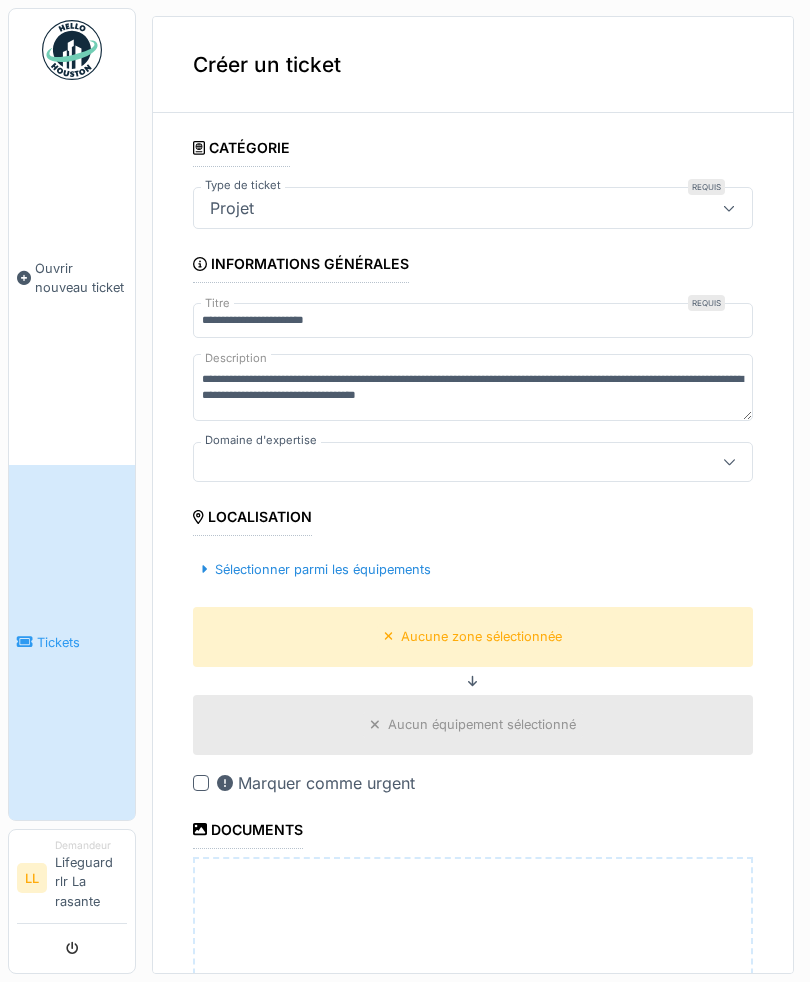 click at bounding box center [473, 462] 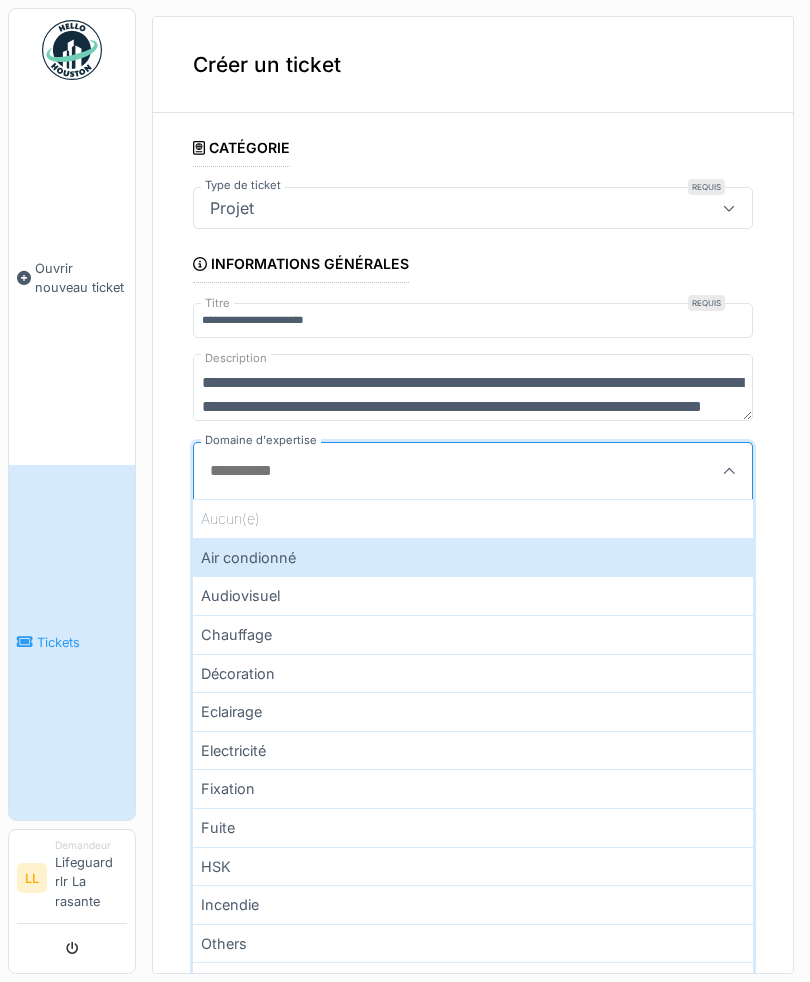 click on "**********" at bounding box center [473, 387] 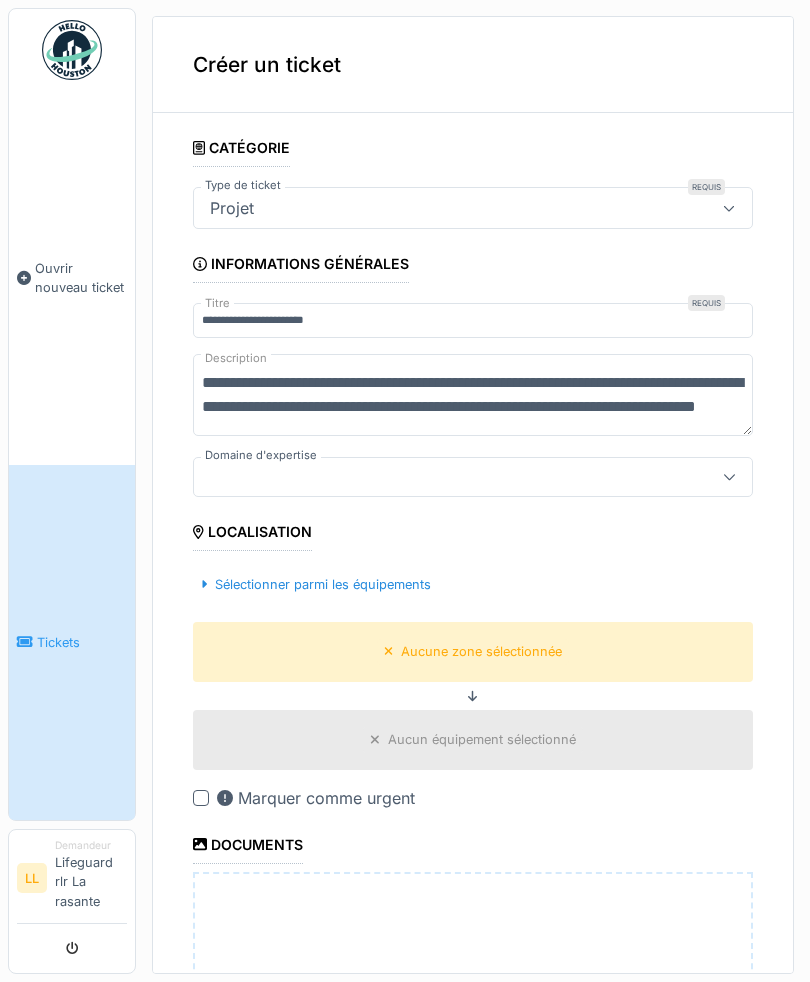 scroll, scrollTop: 7, scrollLeft: 0, axis: vertical 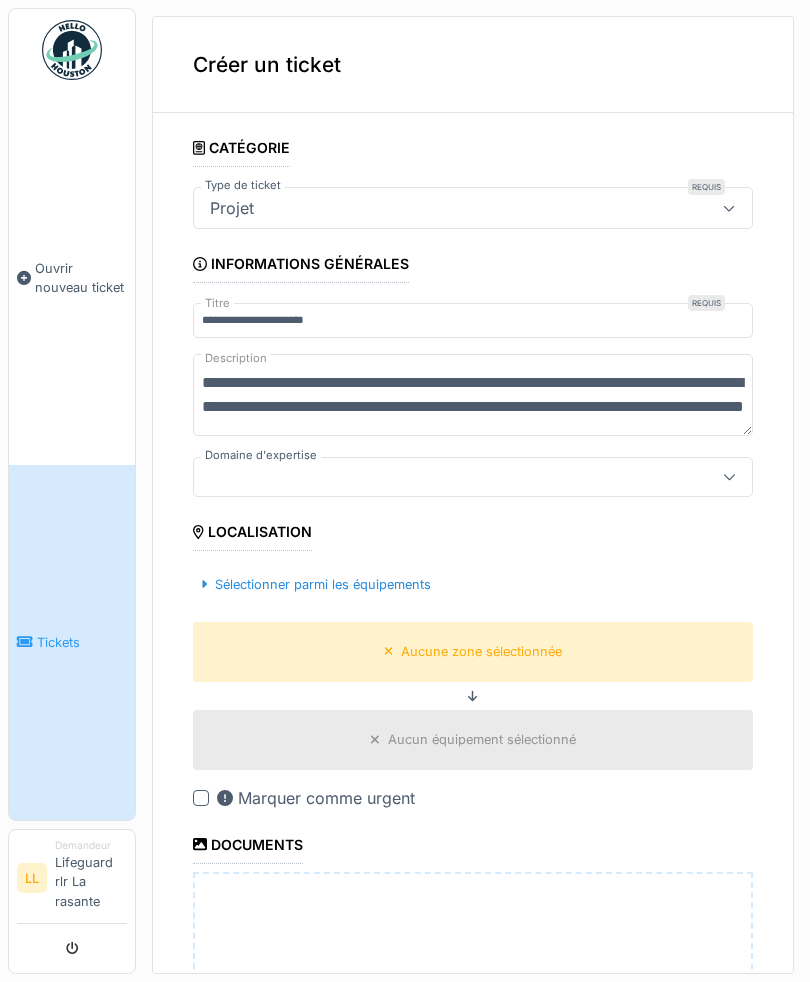 type on "**********" 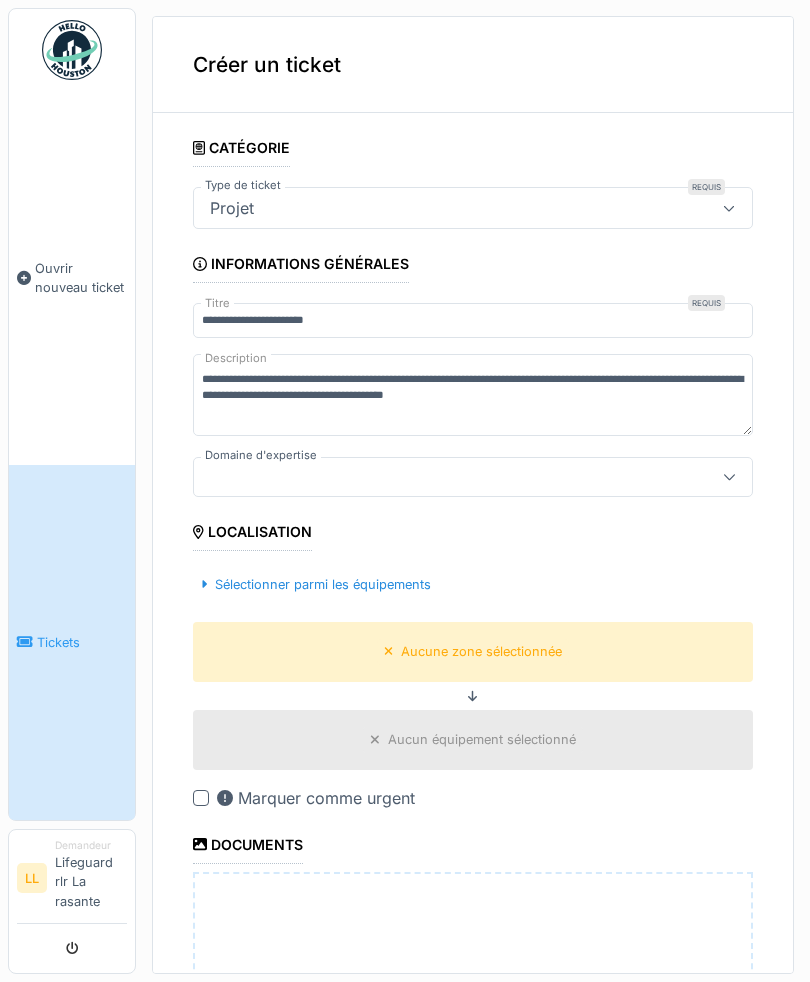click at bounding box center (473, 477) 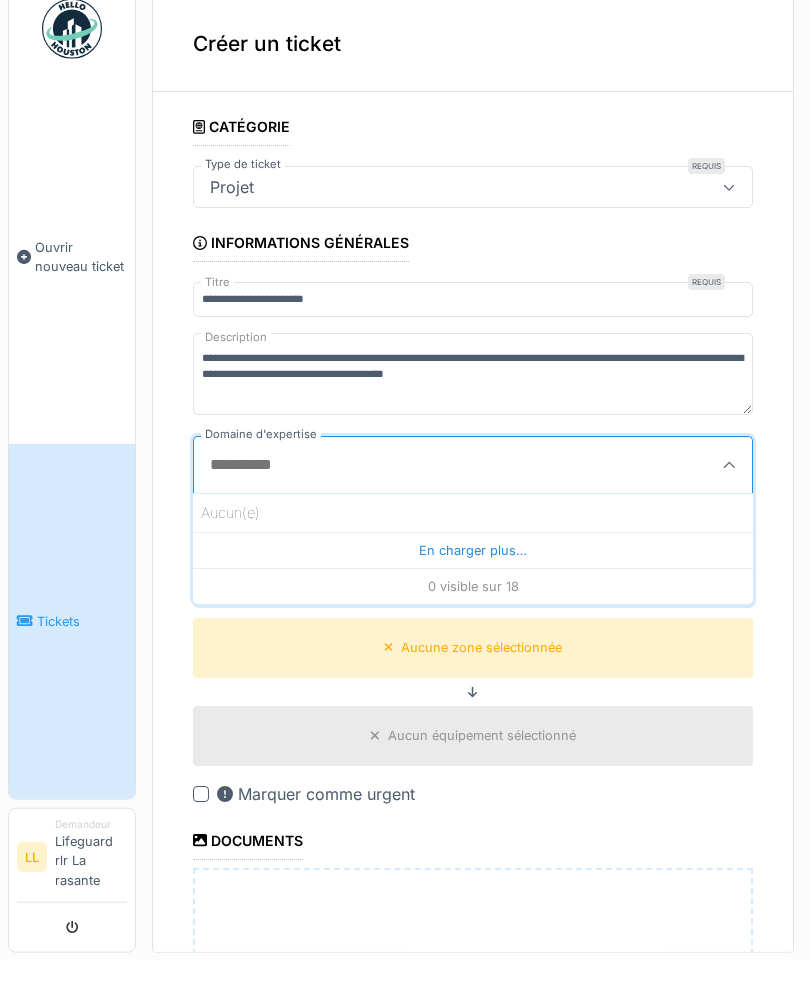 scroll, scrollTop: 0, scrollLeft: 0, axis: both 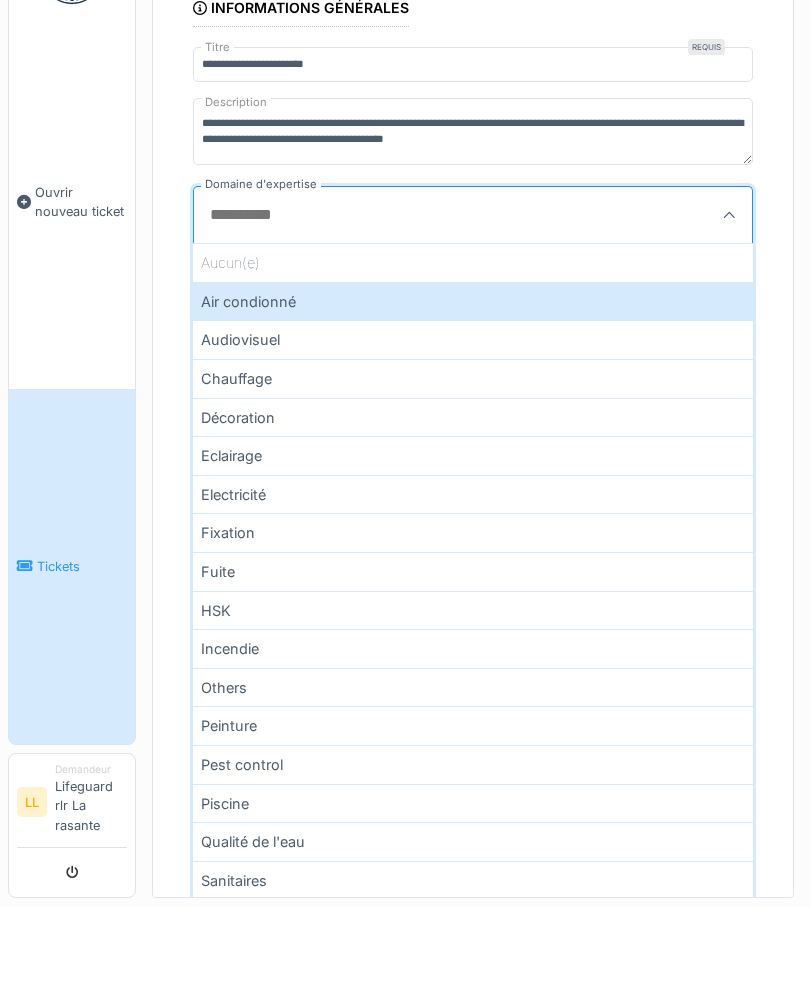 click on "Fixation" at bounding box center (473, 608) 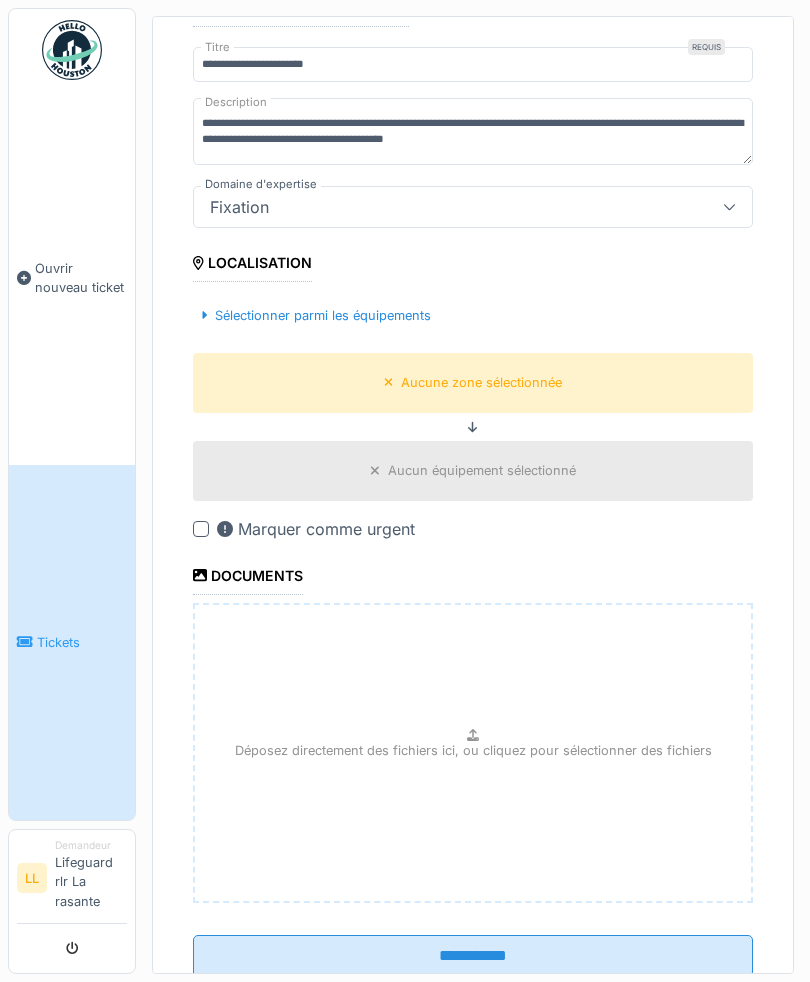 scroll, scrollTop: 255, scrollLeft: 0, axis: vertical 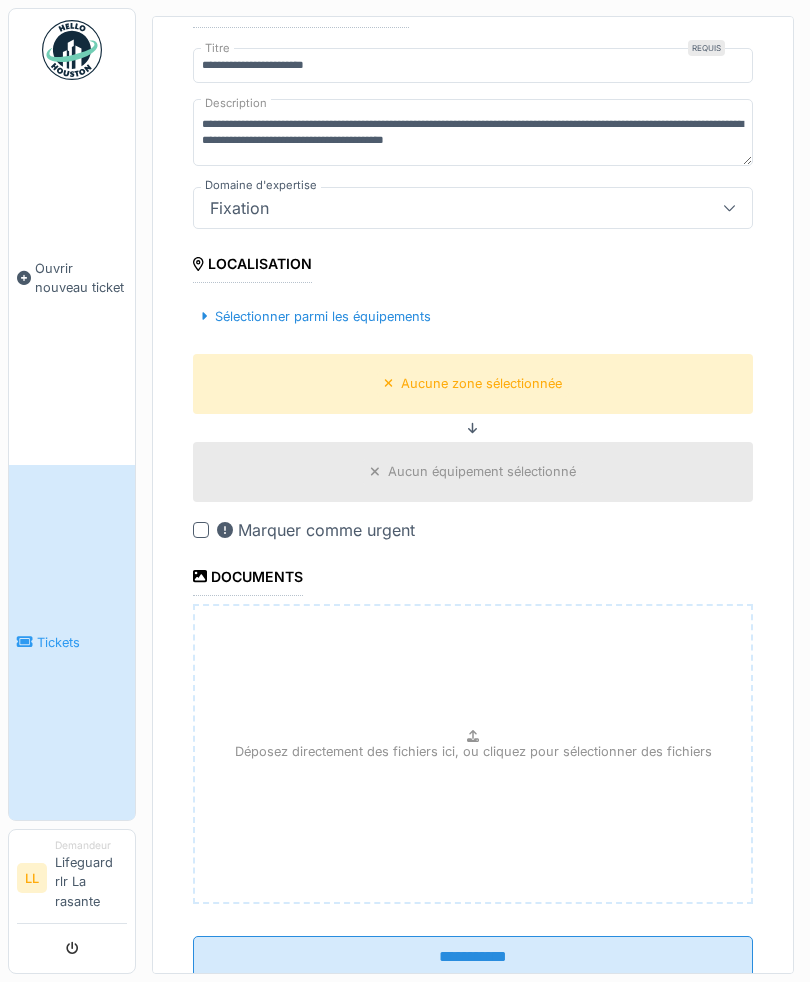 click on "Déposez directement des fichiers ici, ou cliquez pour sélectionner des fichiers" at bounding box center [473, 754] 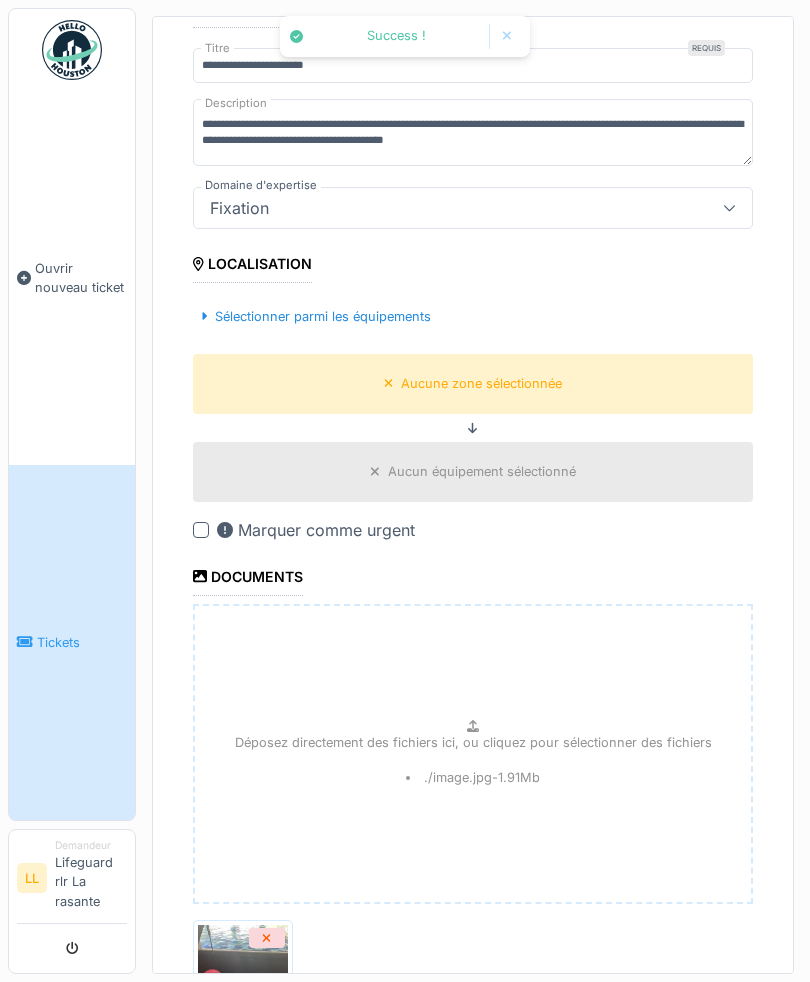 click on "Déposez directement des fichiers ici, ou cliquez pour sélectionner des fichiers ./image.jpg  -  1.91  Mb" at bounding box center (473, 754) 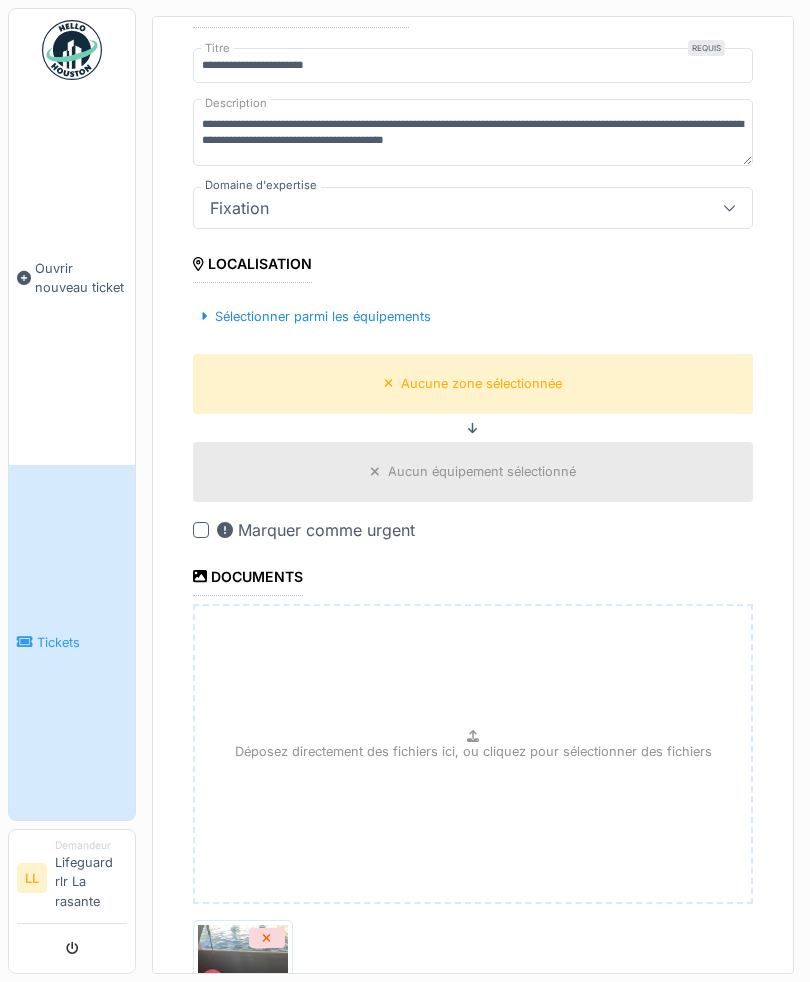 type on "**********" 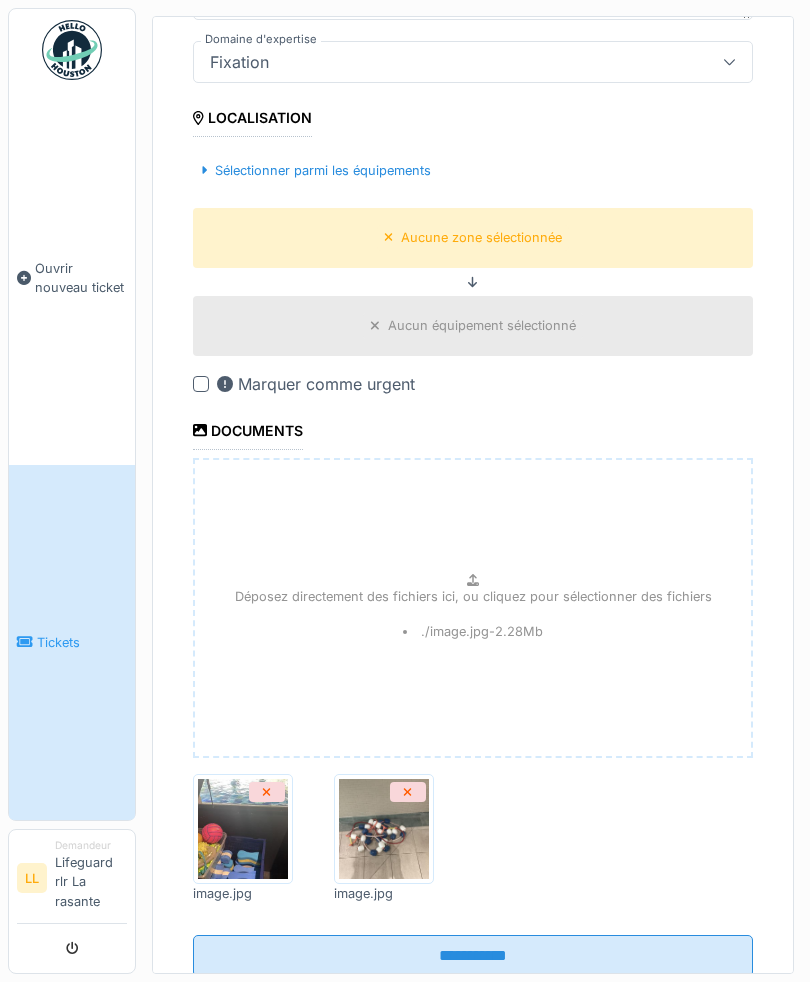 scroll, scrollTop: 400, scrollLeft: 0, axis: vertical 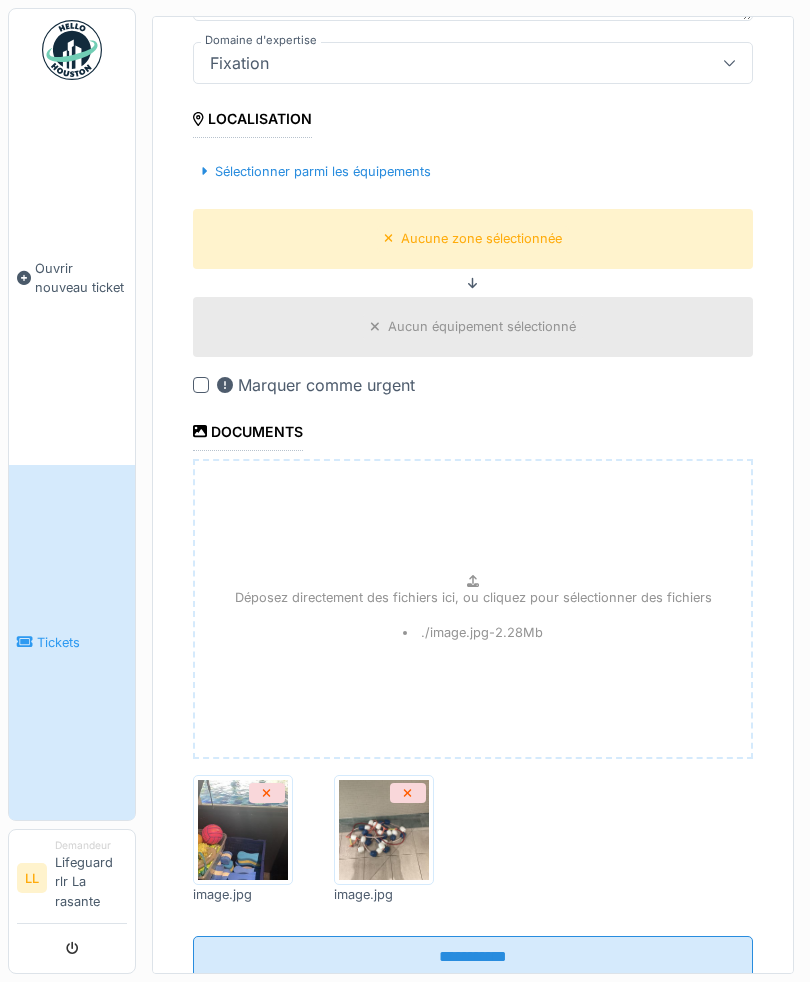 click on "Déposez directement des fichiers ici, ou cliquez pour sélectionner des fichiers" at bounding box center (473, 597) 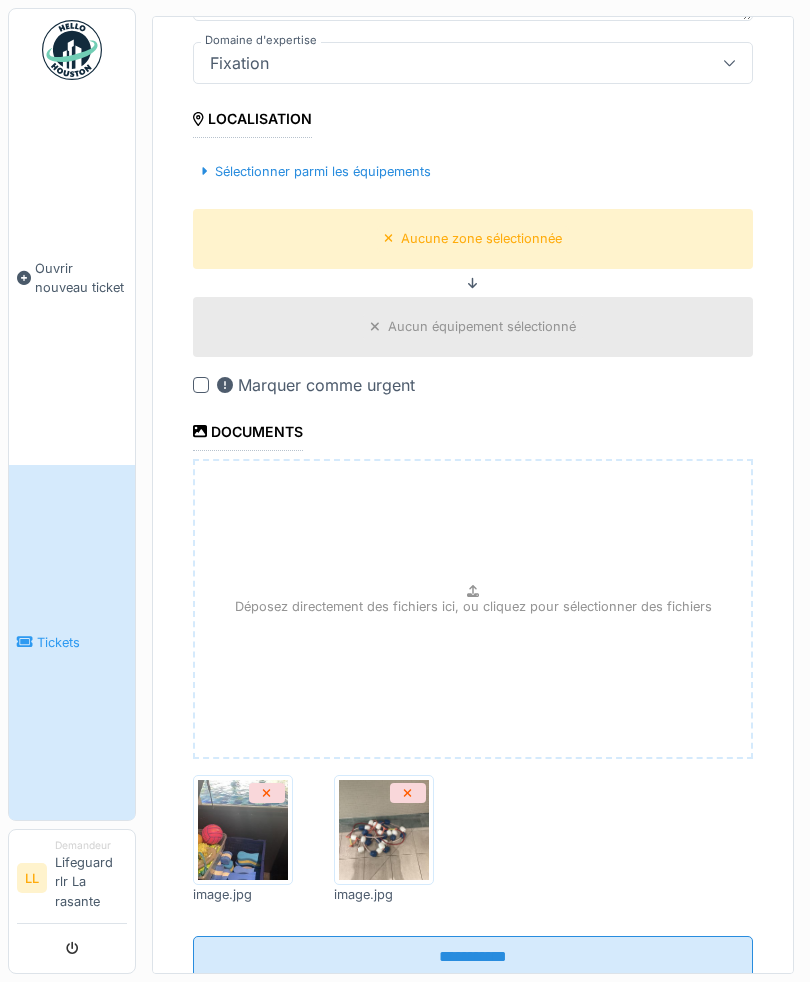 type on "**********" 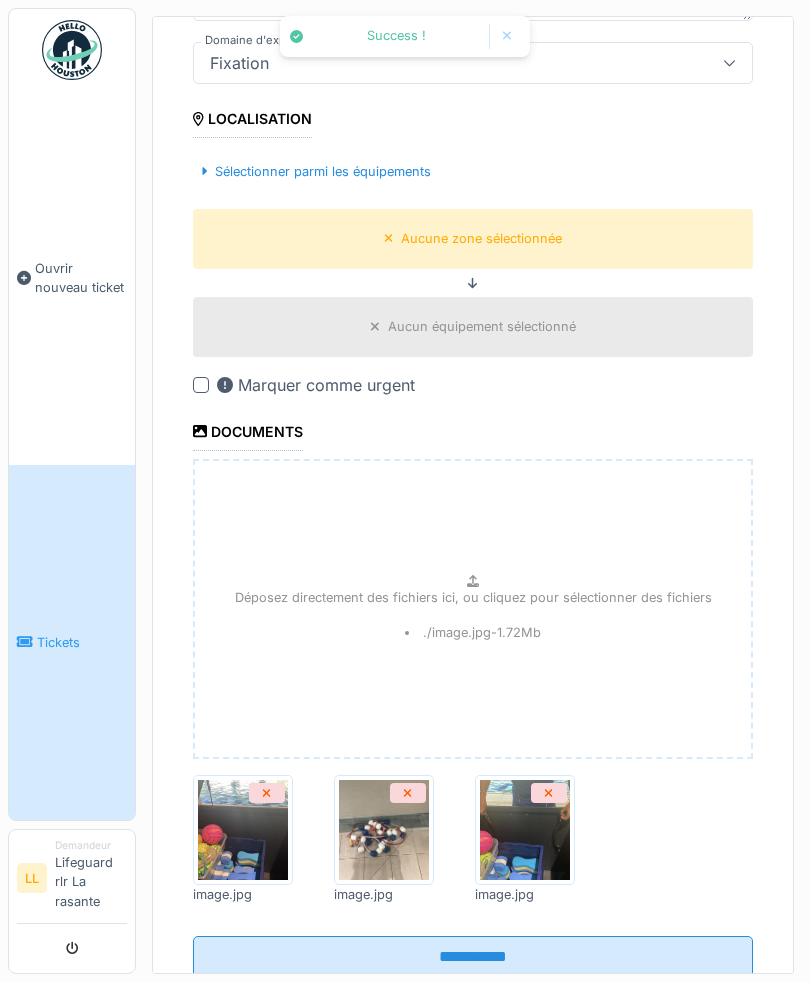 click at bounding box center [525, 830] 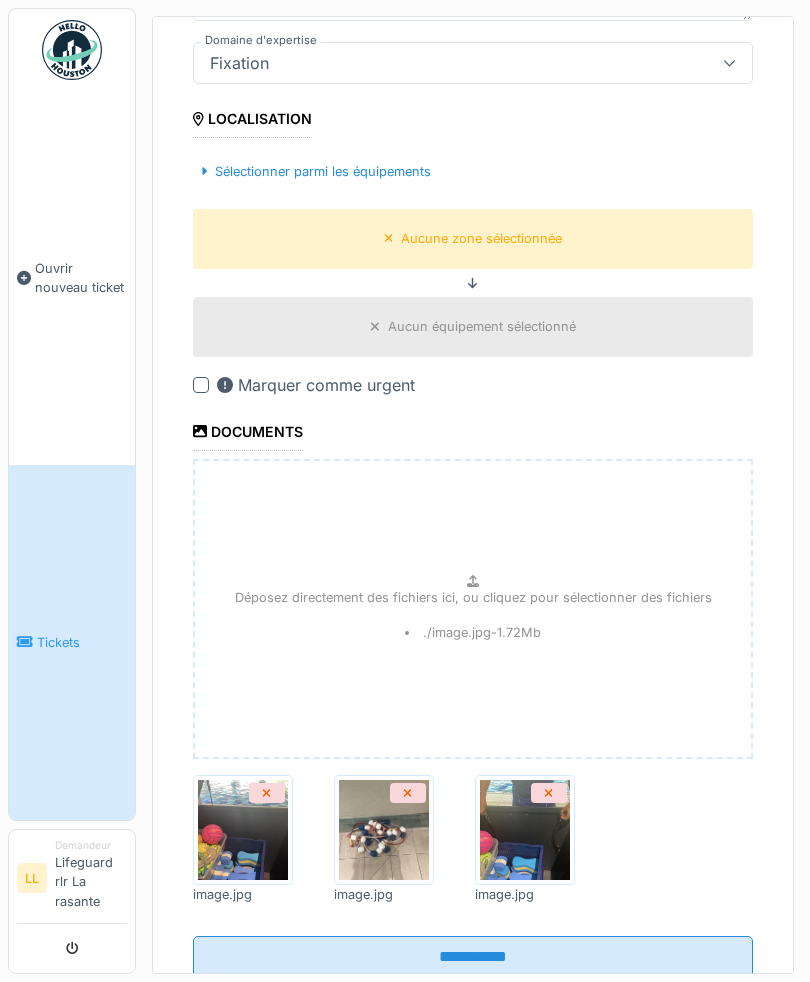 click on "**********" at bounding box center (473, 957) 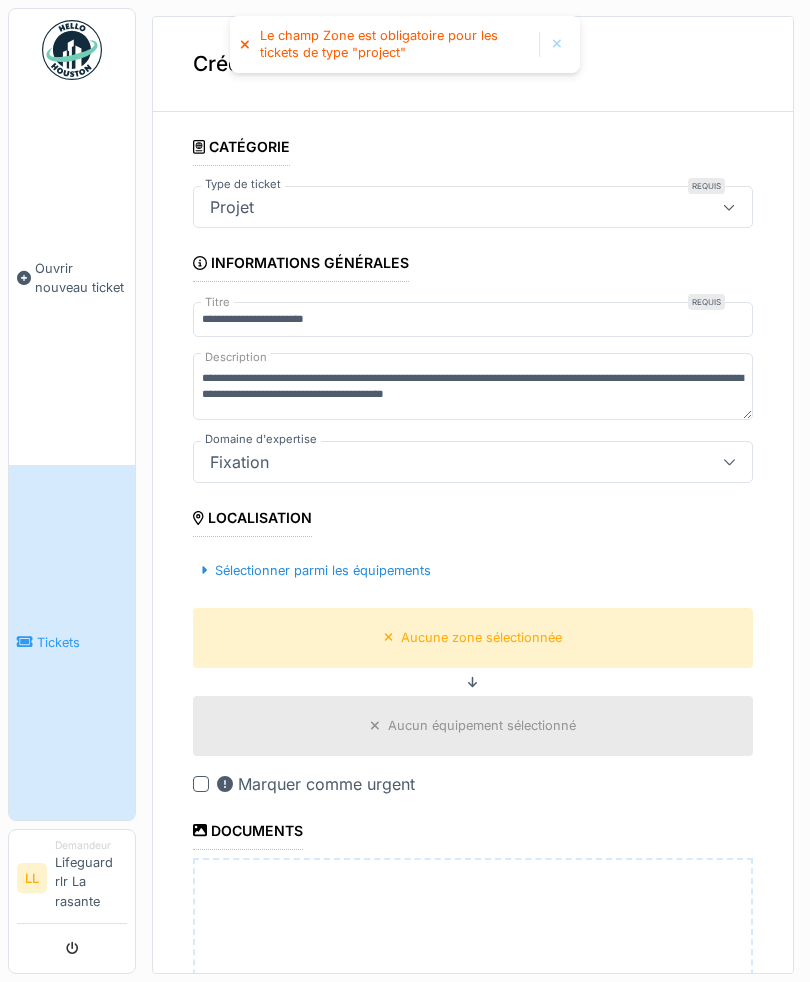 scroll, scrollTop: 7, scrollLeft: 0, axis: vertical 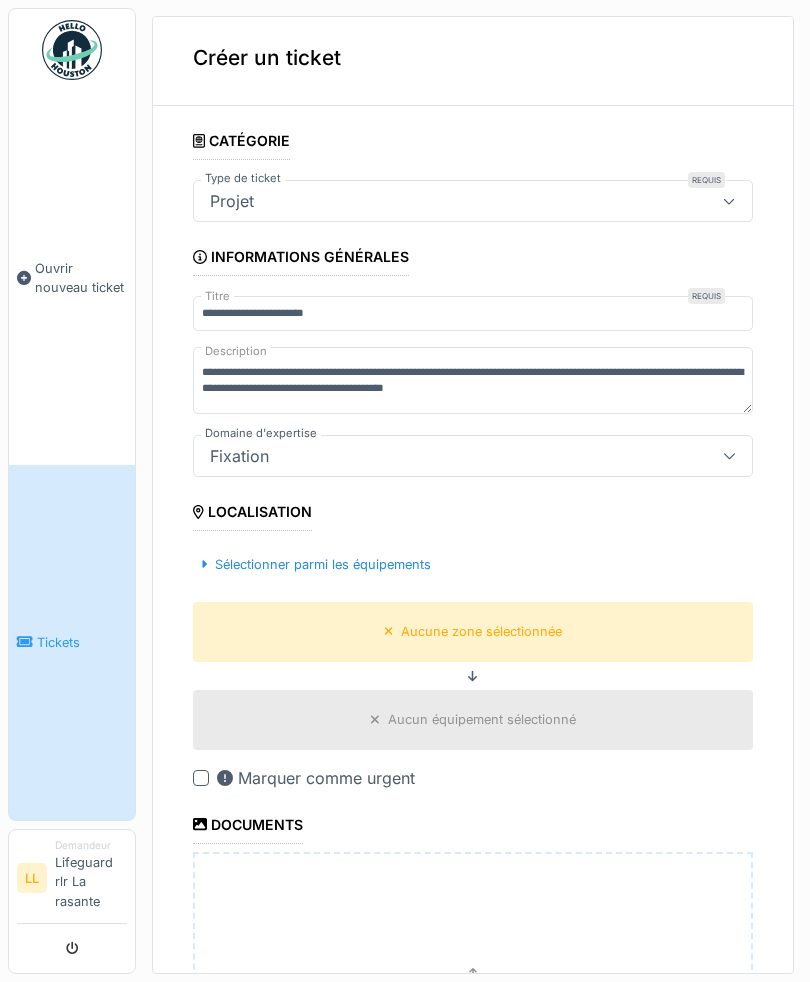 click on "Sélectionner parmi les équipements" at bounding box center (316, 564) 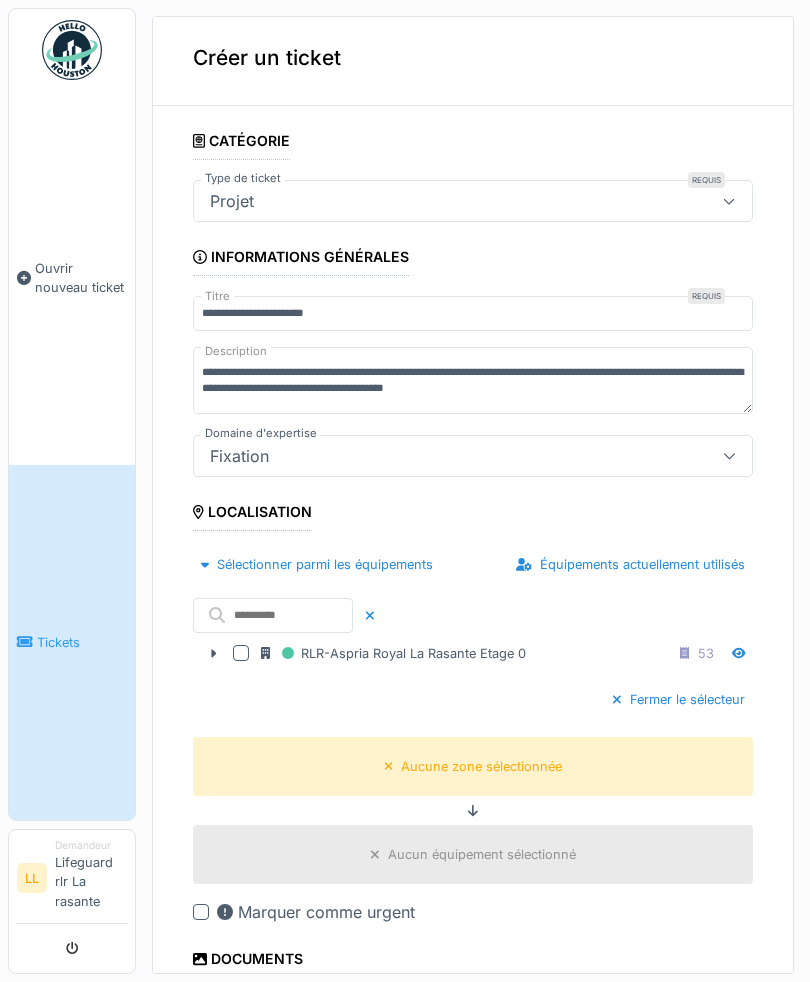 click 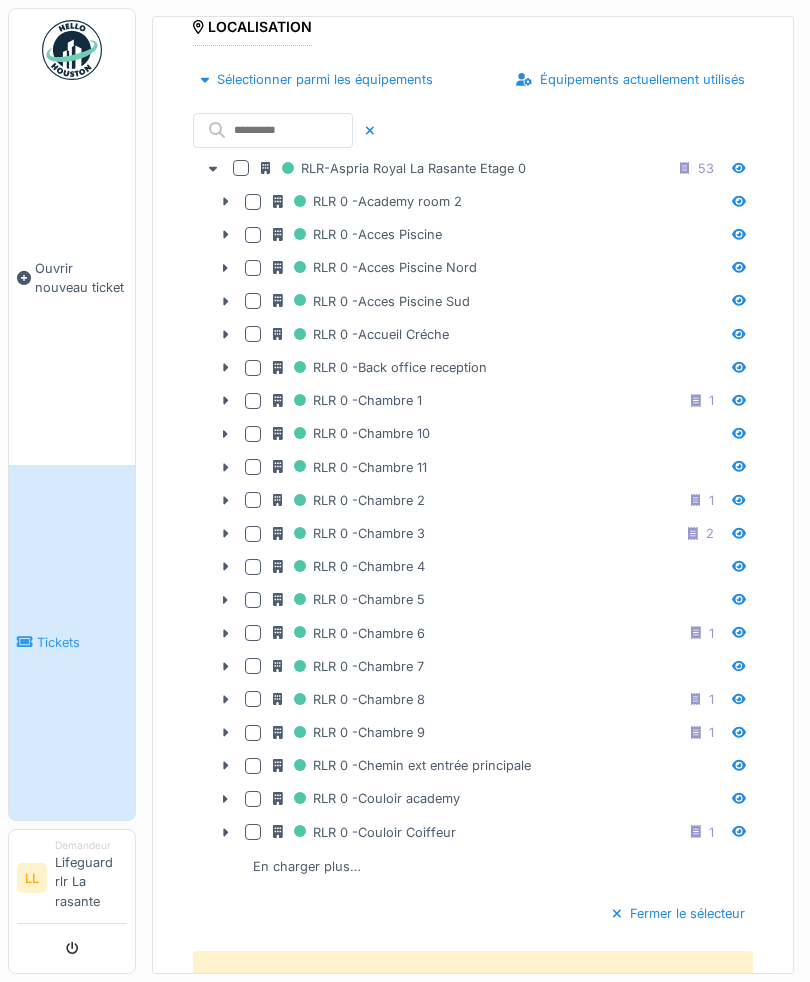 scroll, scrollTop: 493, scrollLeft: 0, axis: vertical 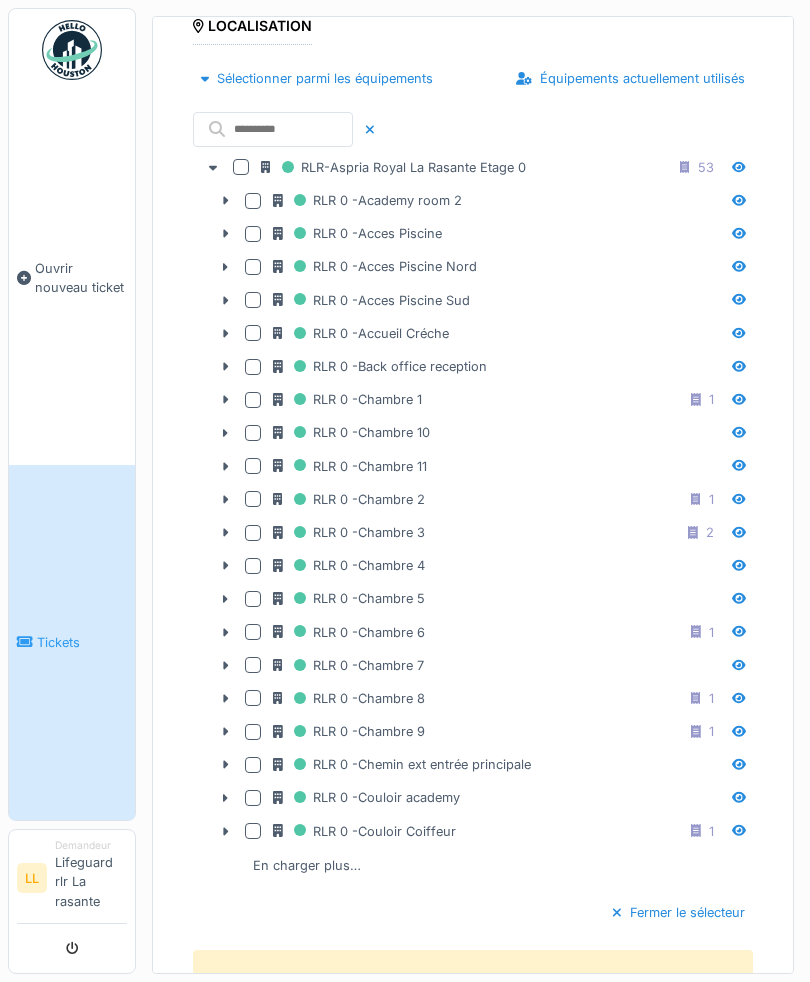 click on "En charger plus…" at bounding box center [307, 865] 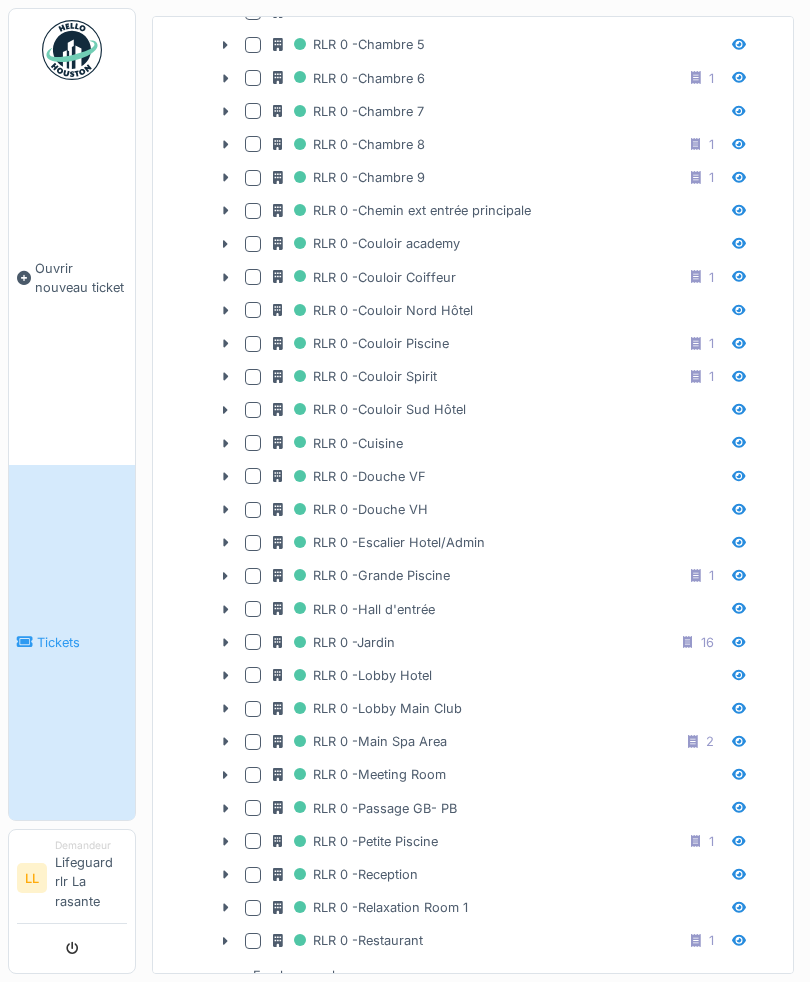 scroll, scrollTop: 1048, scrollLeft: 0, axis: vertical 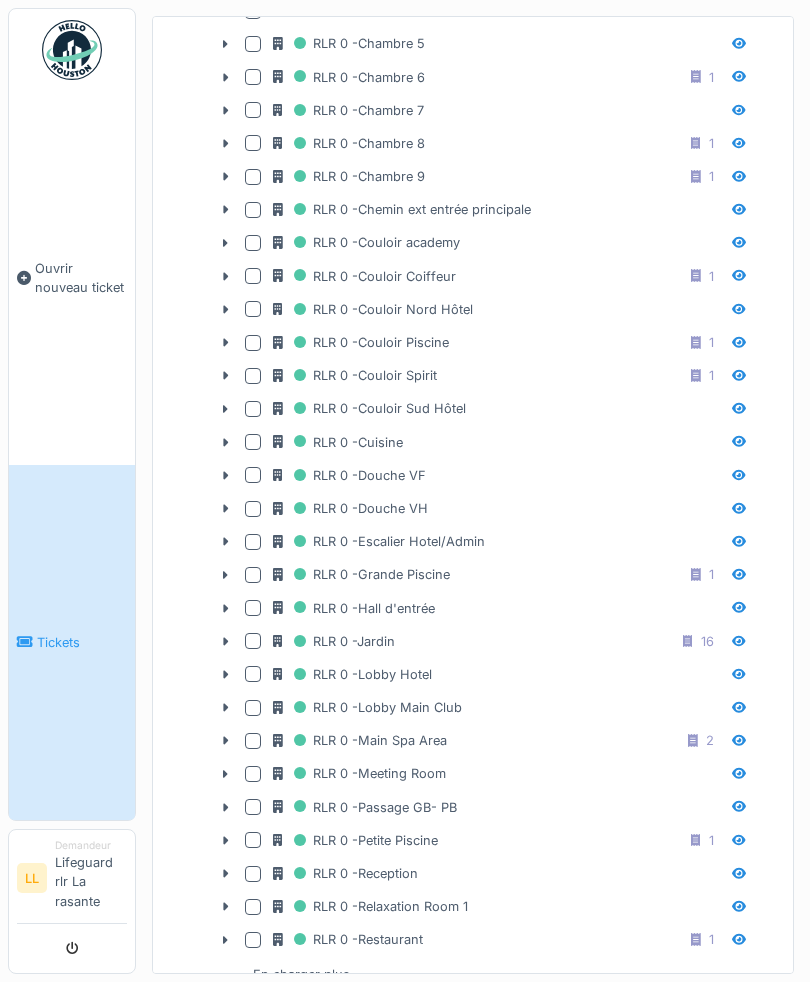click at bounding box center (253, 807) 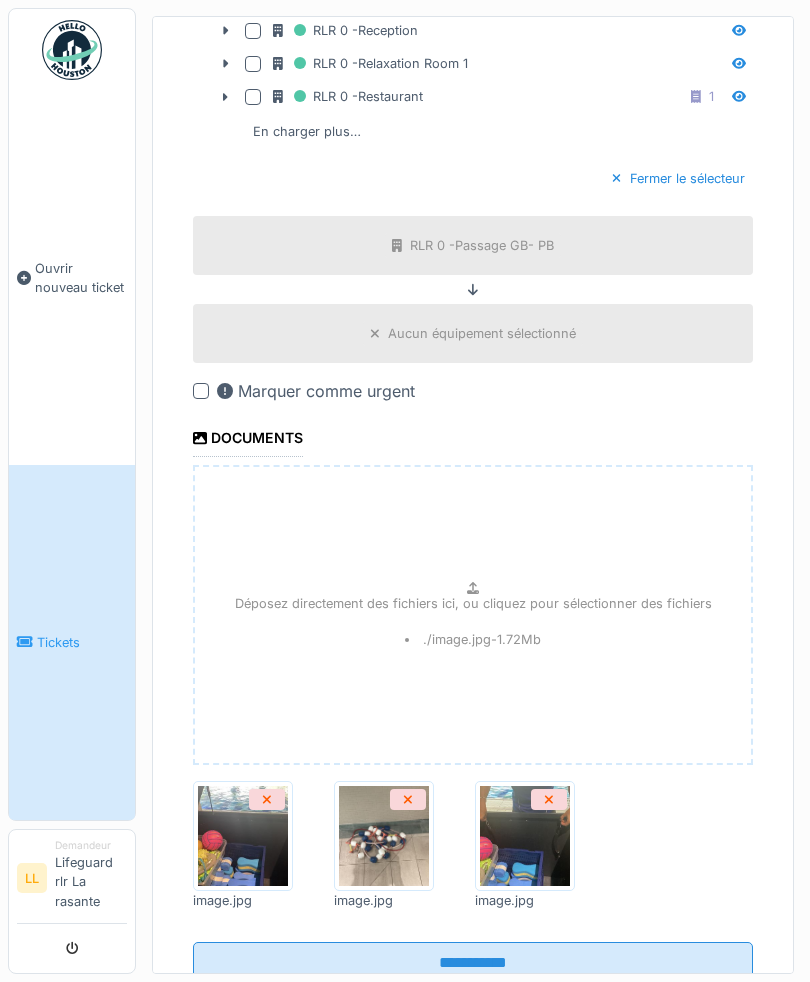 scroll, scrollTop: 1890, scrollLeft: 0, axis: vertical 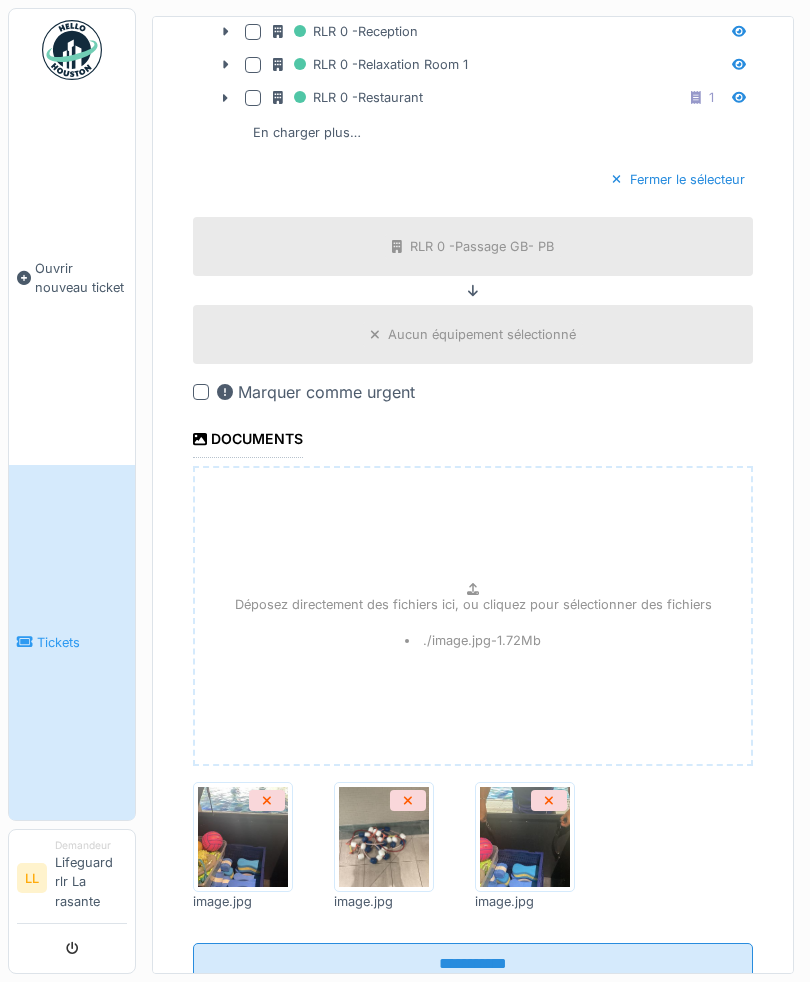 click on "**********" at bounding box center (473, 964) 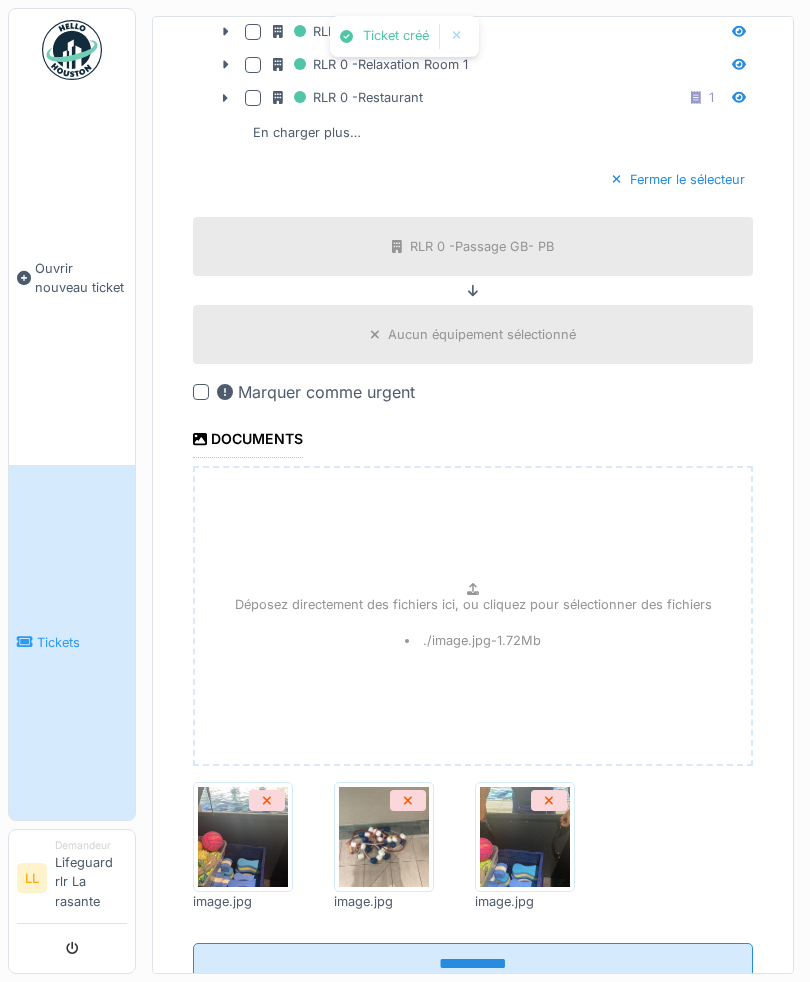 click on "**********" at bounding box center (473, 964) 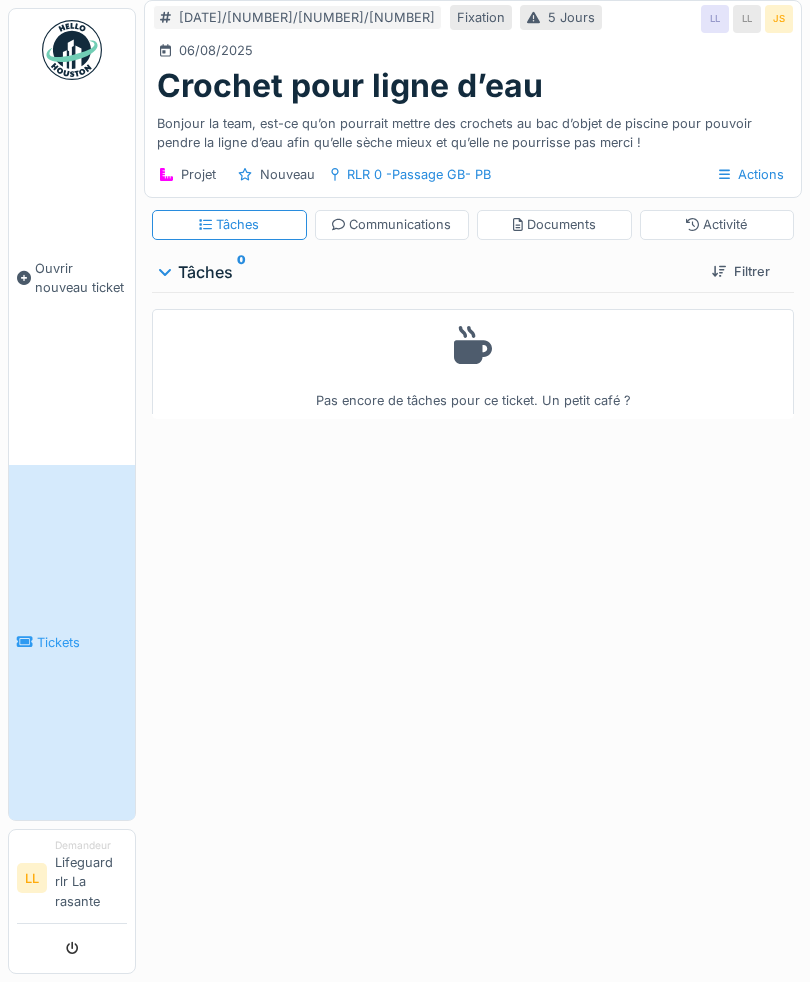 scroll, scrollTop: 0, scrollLeft: 0, axis: both 